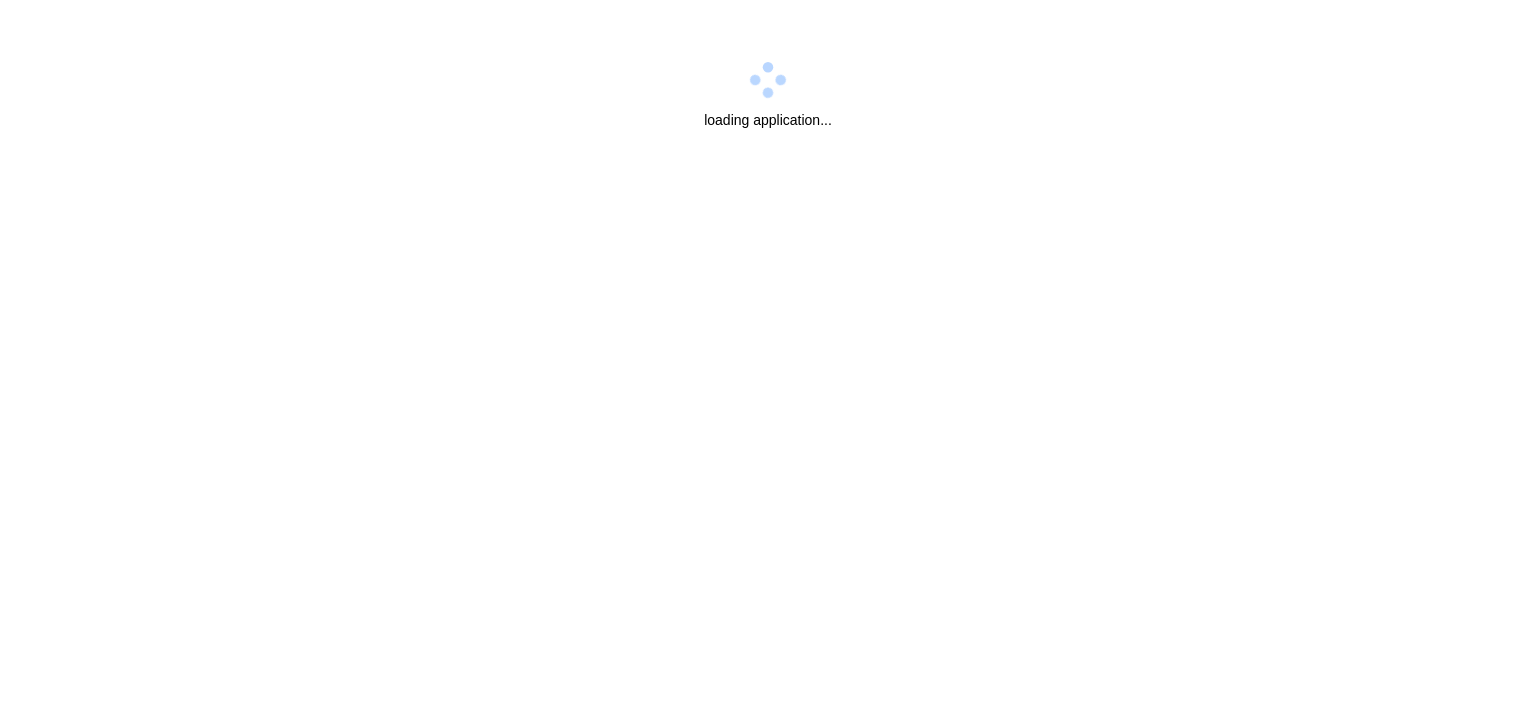 scroll, scrollTop: 0, scrollLeft: 0, axis: both 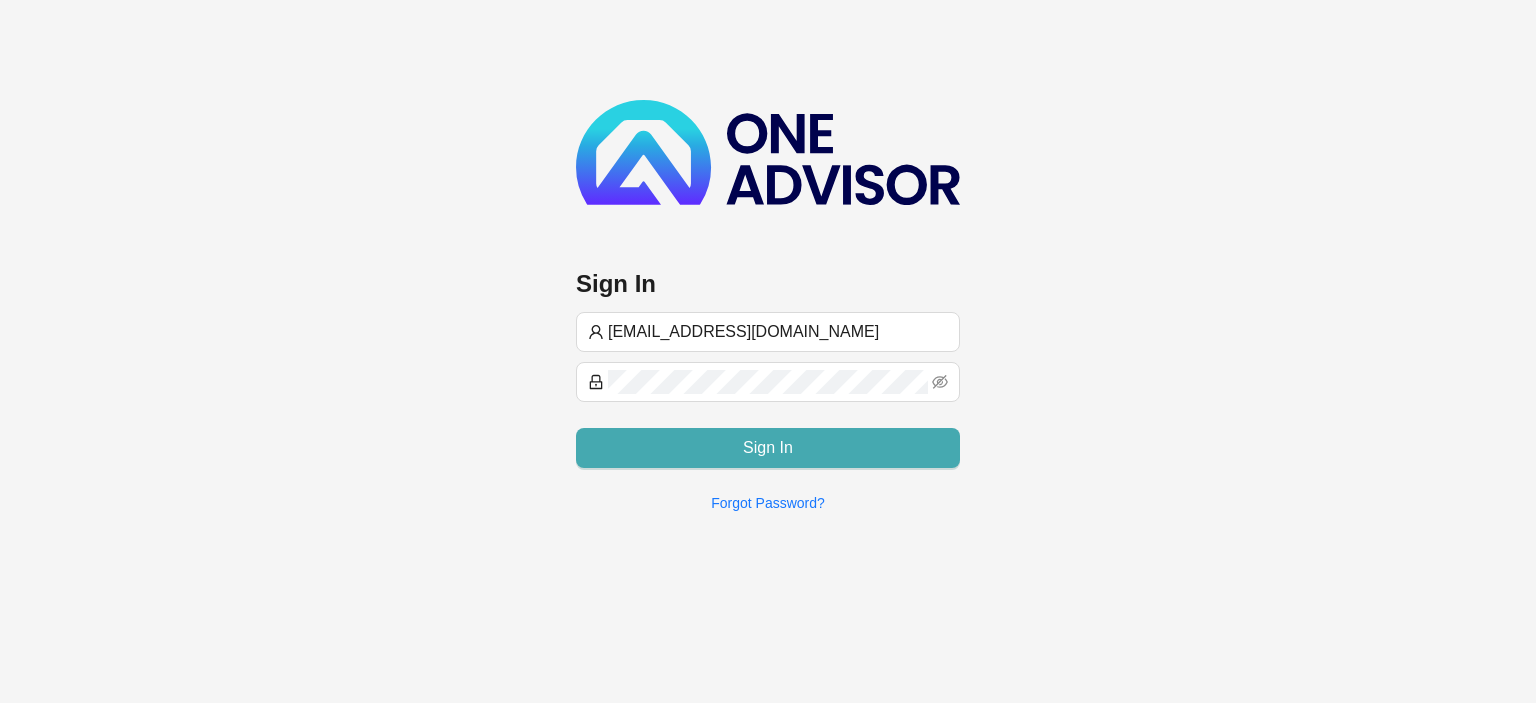 type on "[EMAIL_ADDRESS][DOMAIN_NAME]" 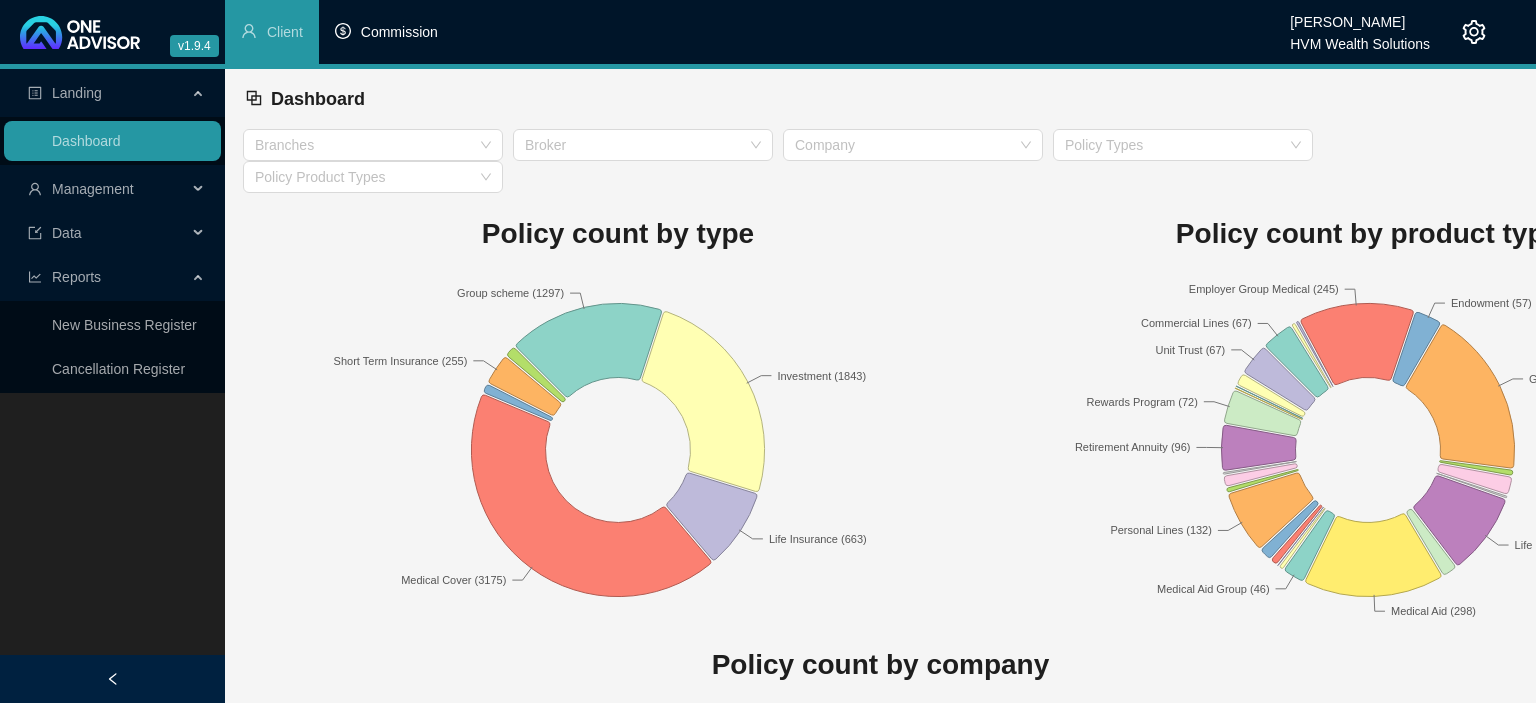 click on "Commission" at bounding box center (399, 32) 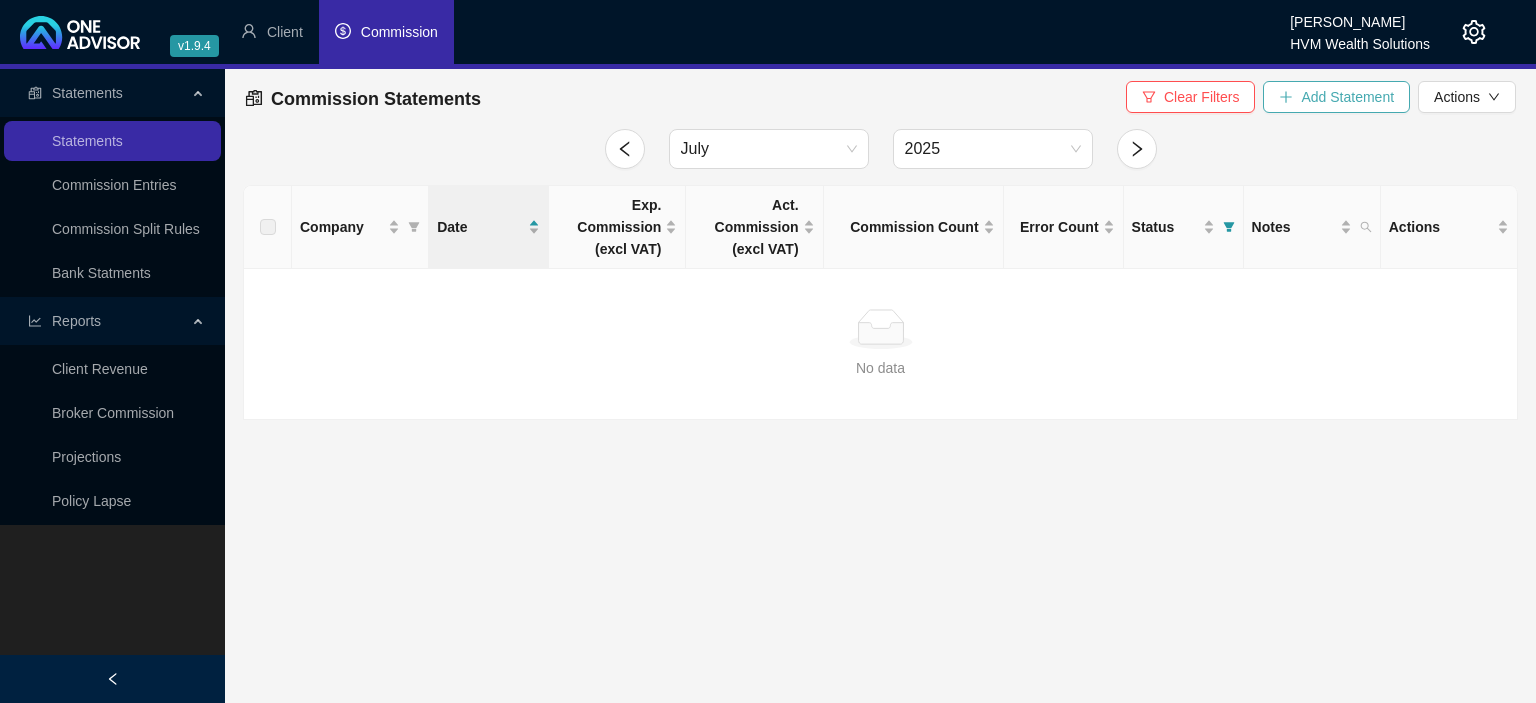 click on "Add Statement" at bounding box center [1336, 97] 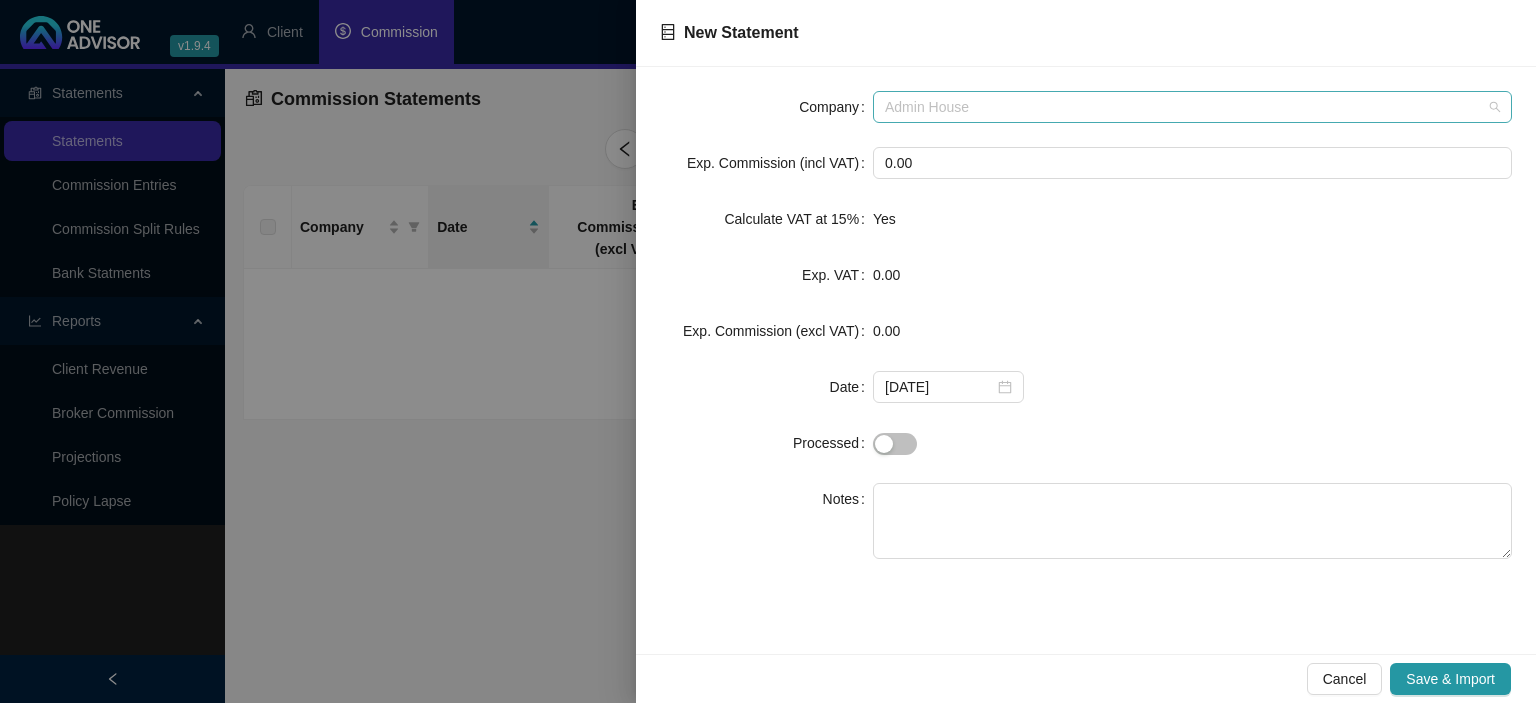 click on "Admin House" at bounding box center (1192, 107) 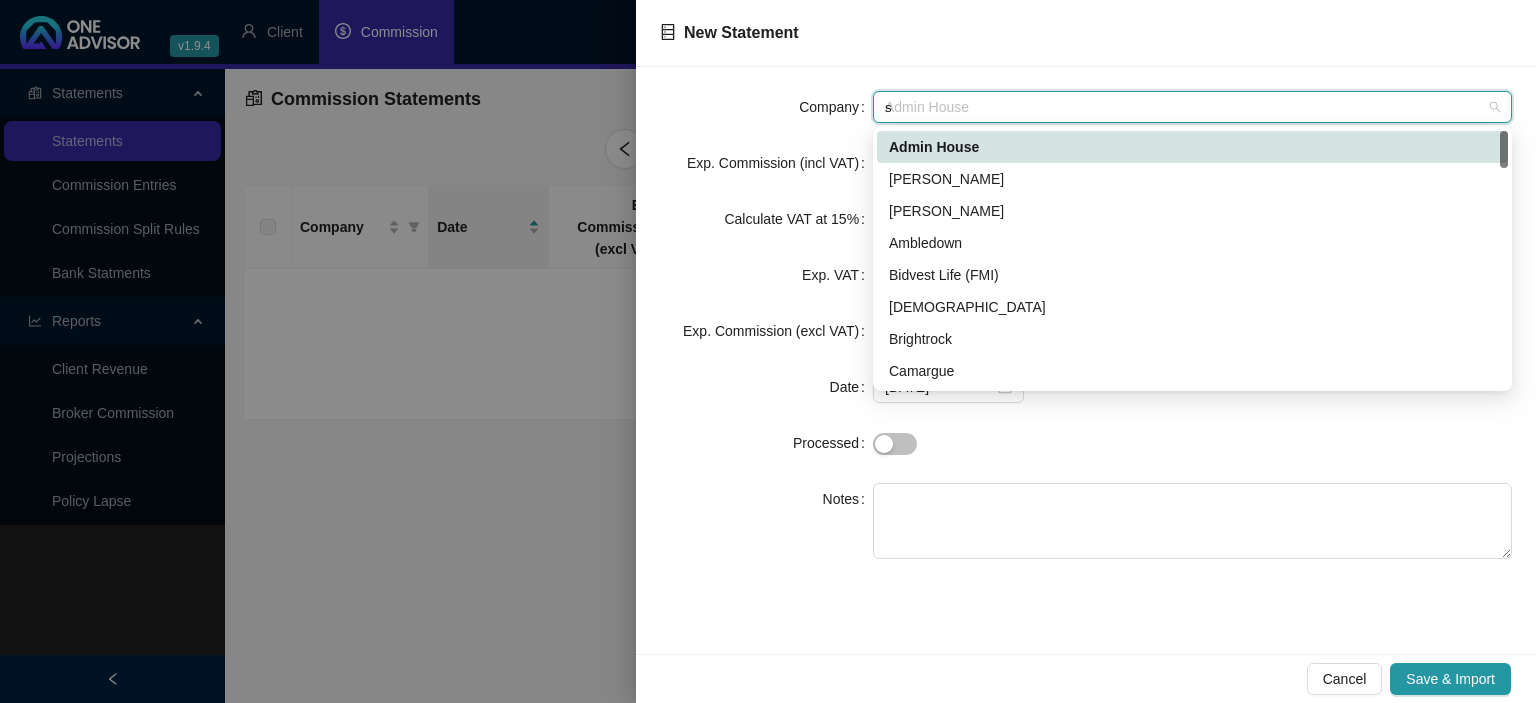 type on "sa" 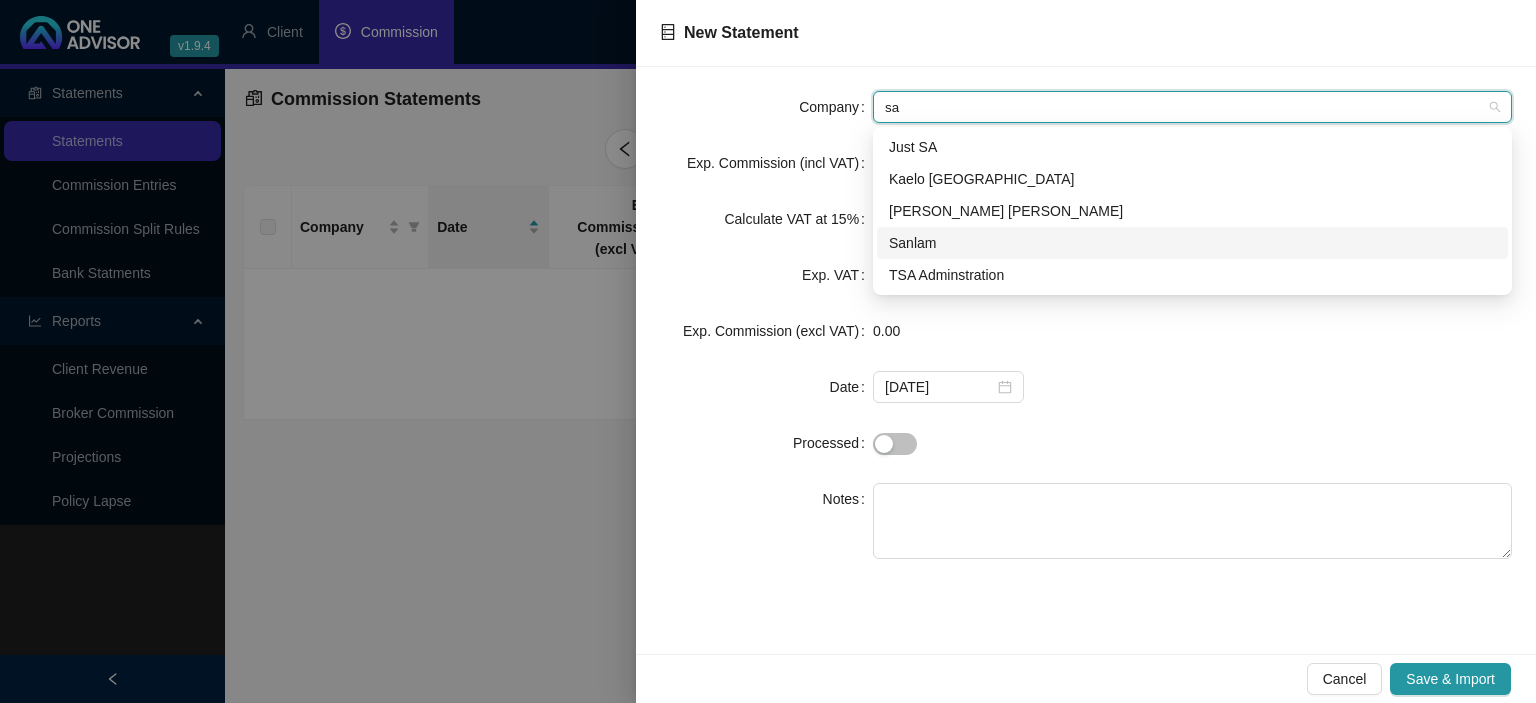 click on "Sanlam" at bounding box center [1192, 243] 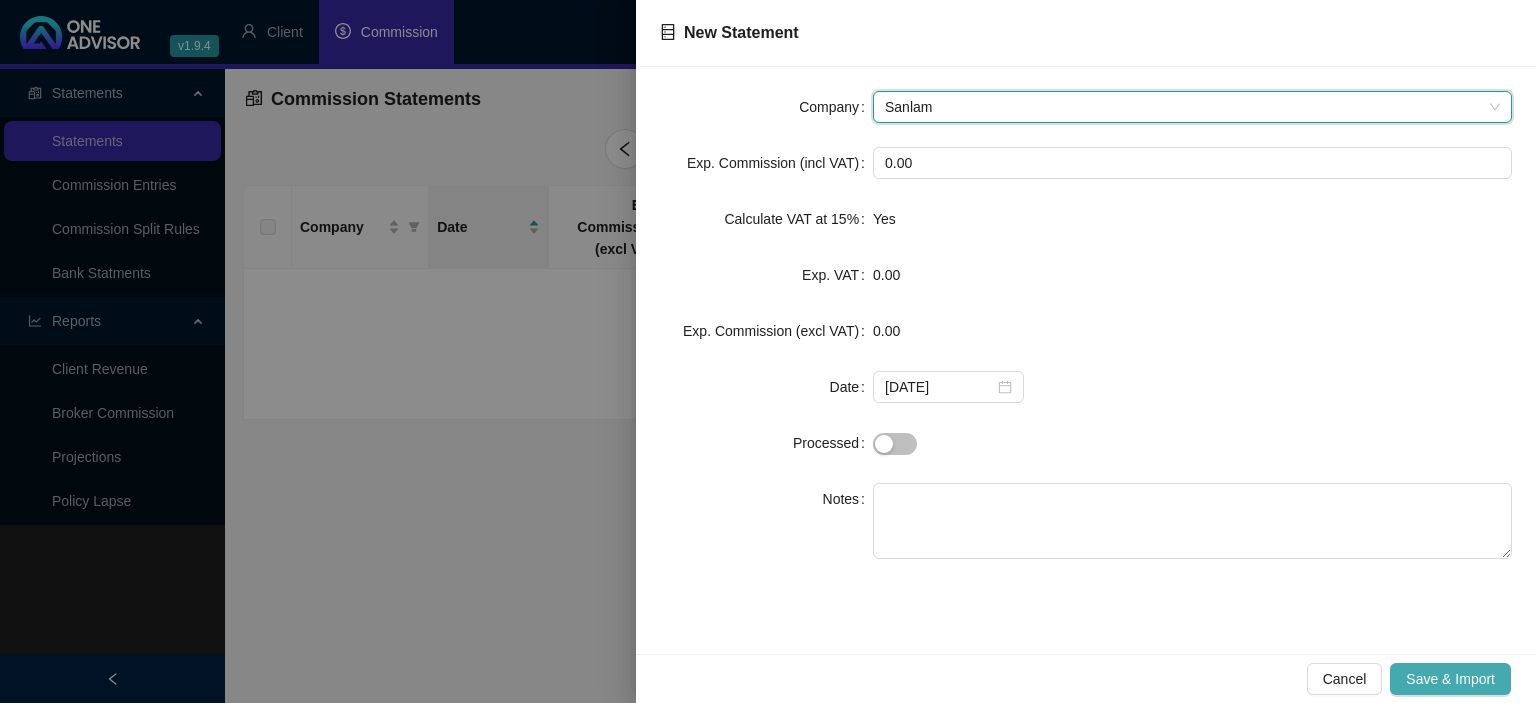 click on "Save & Import" at bounding box center [1450, 679] 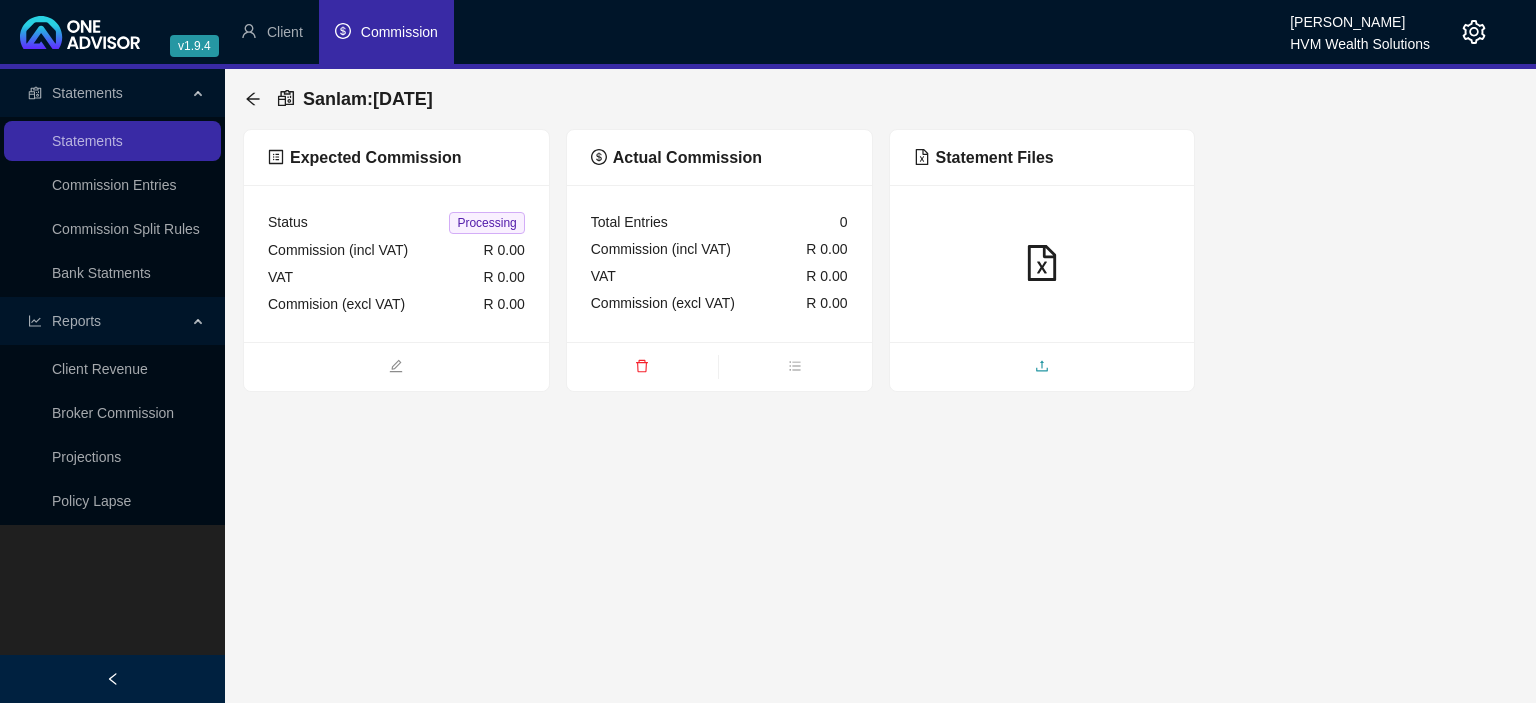 click at bounding box center [1042, 368] 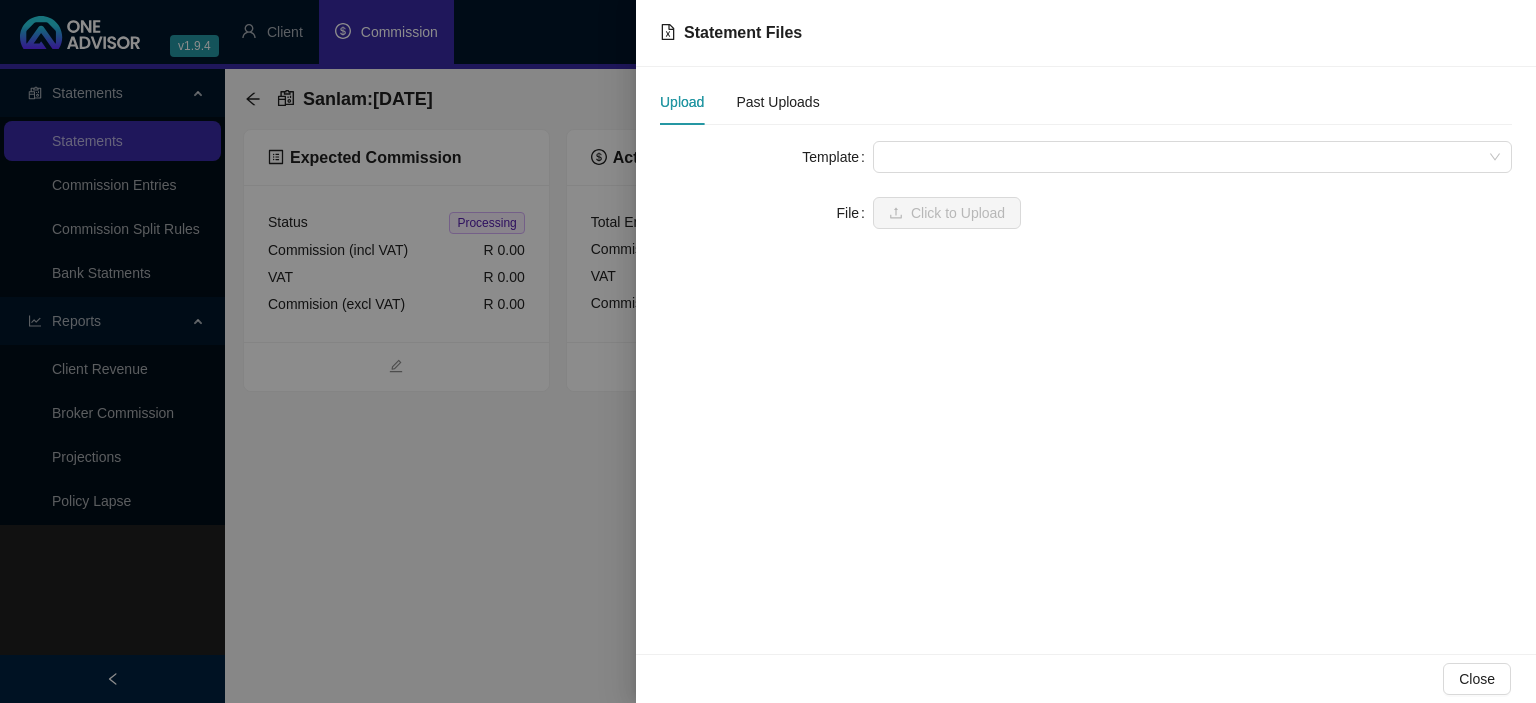 click at bounding box center [1192, 157] 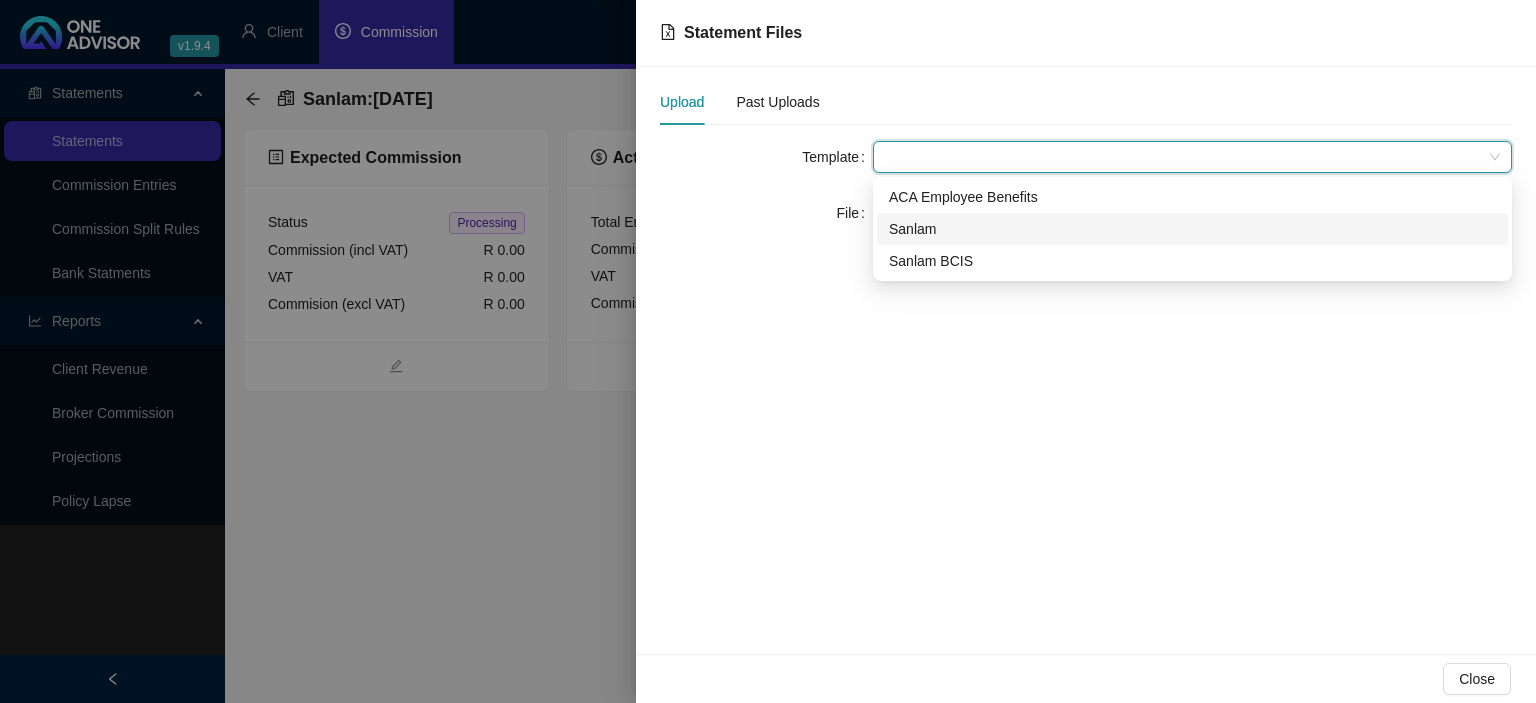 click on "Sanlam" at bounding box center (1192, 229) 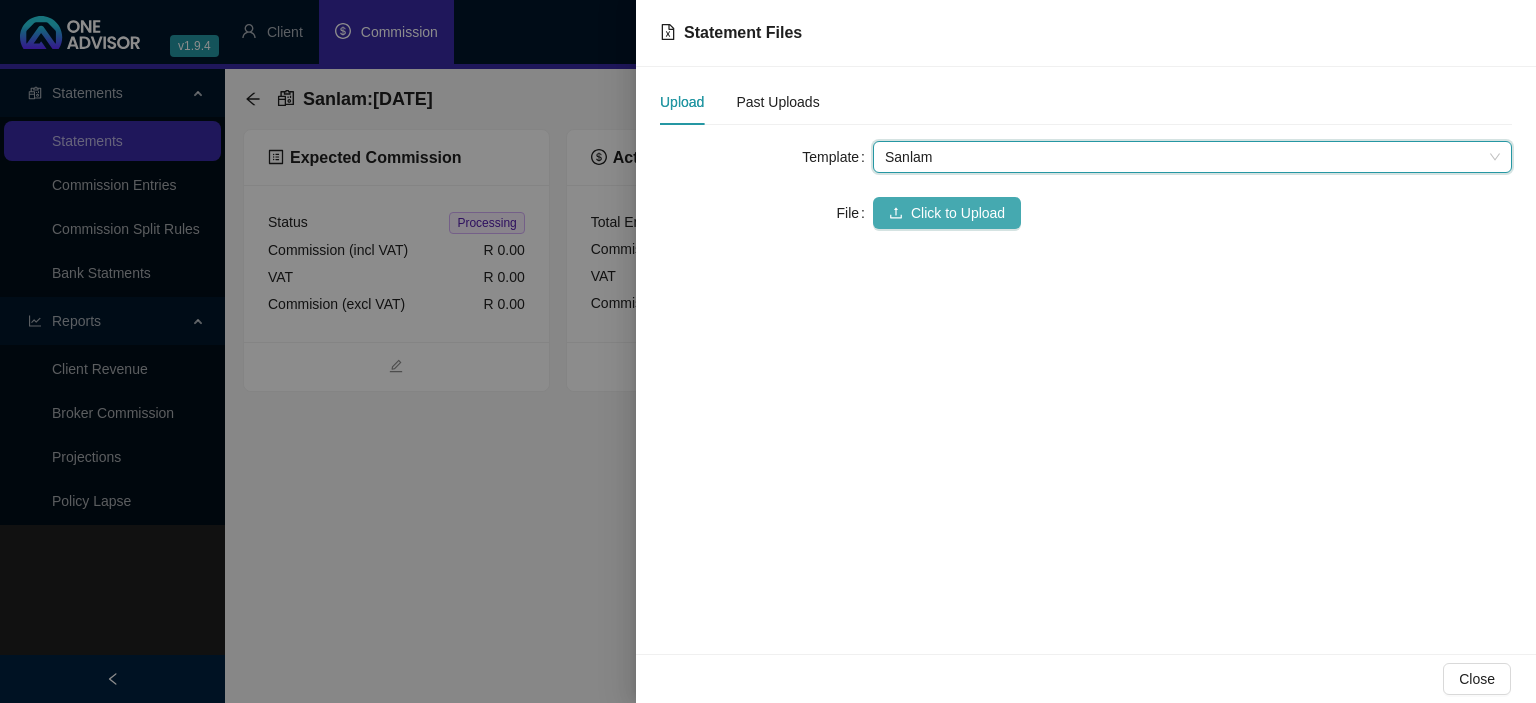 click on "Click to Upload" at bounding box center [947, 213] 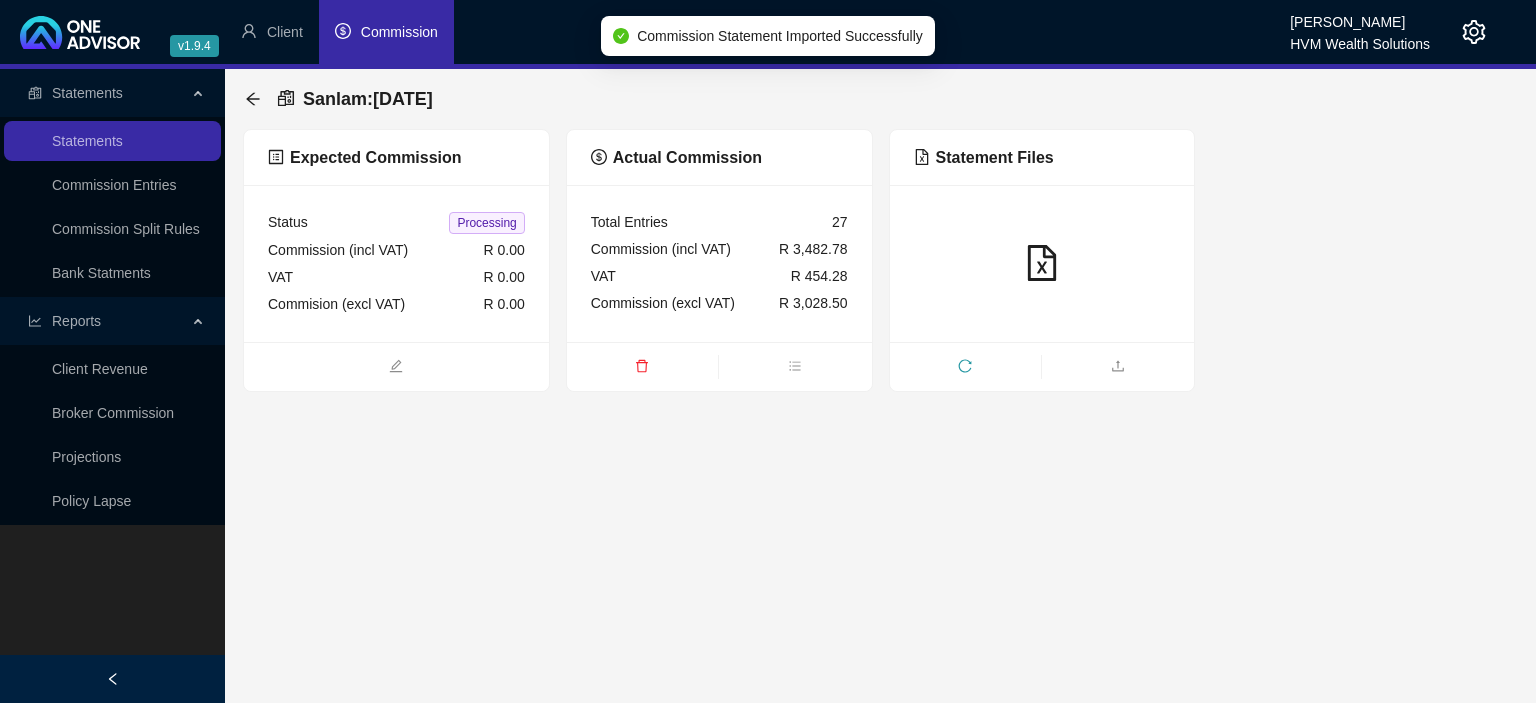 click 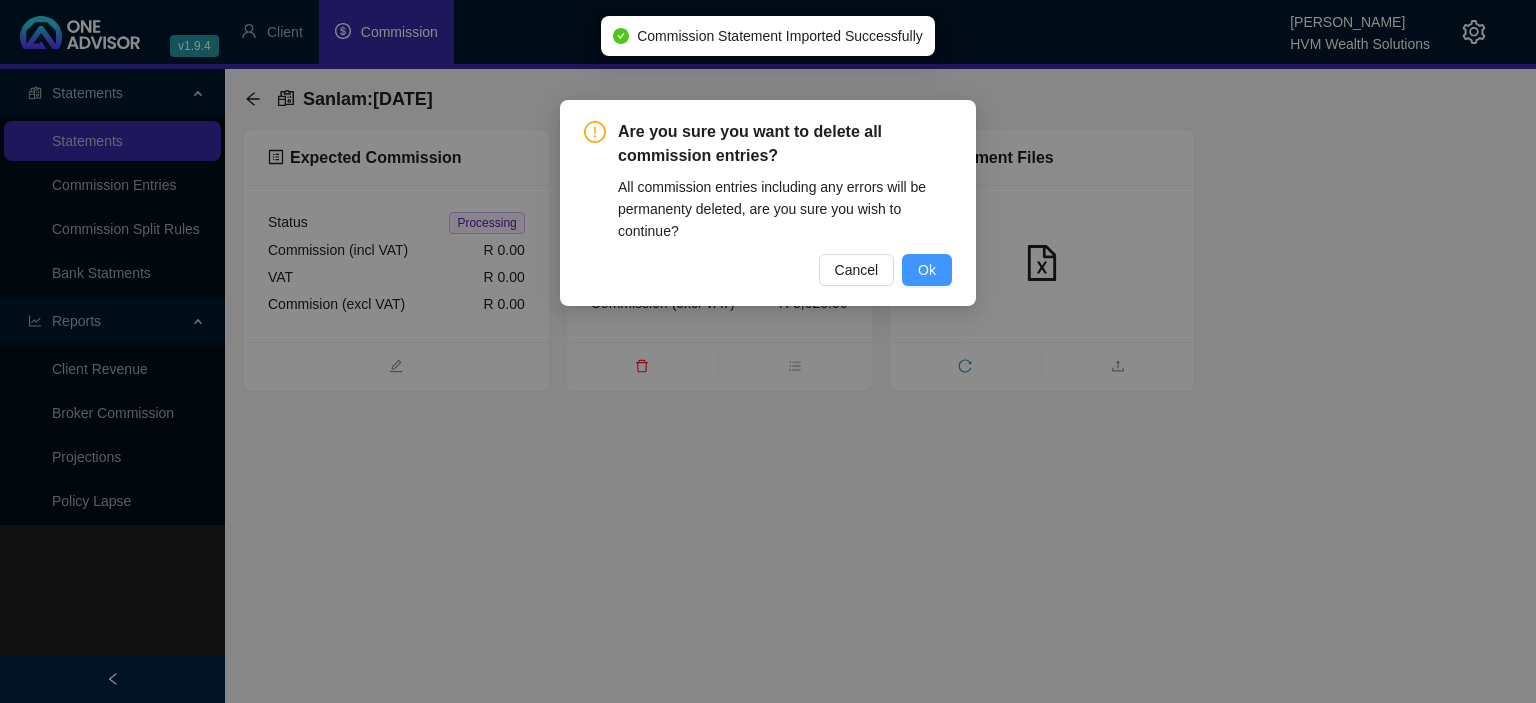 click on "Ok" at bounding box center (927, 270) 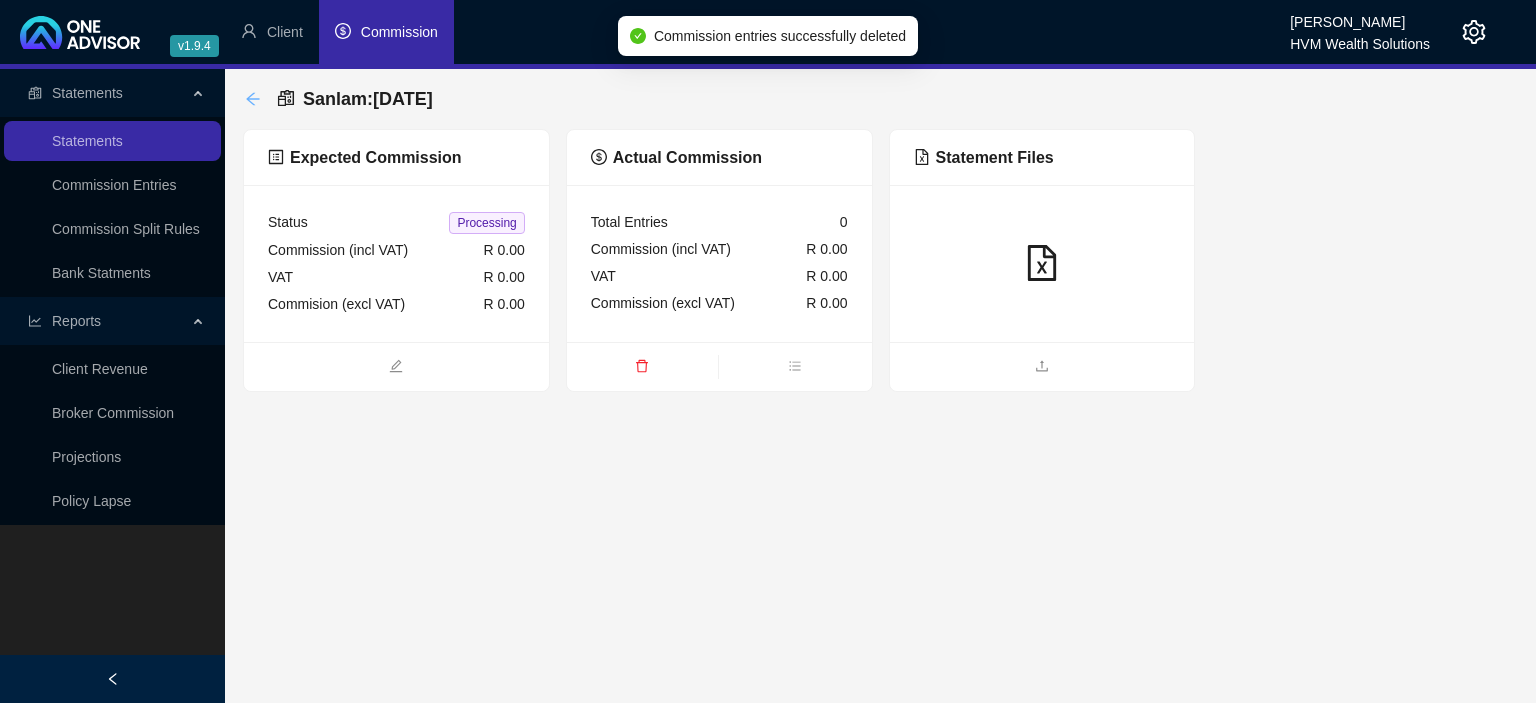 click 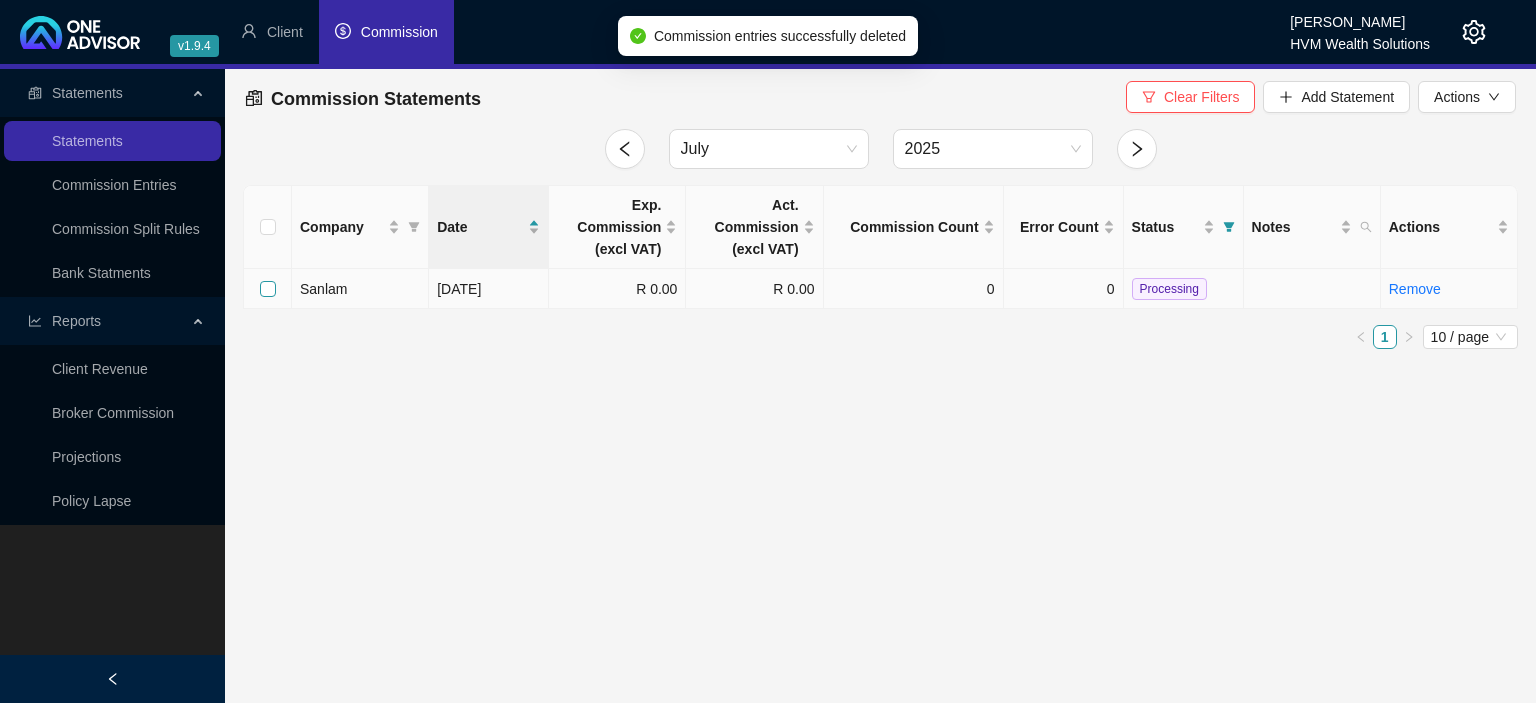 click at bounding box center (268, 289) 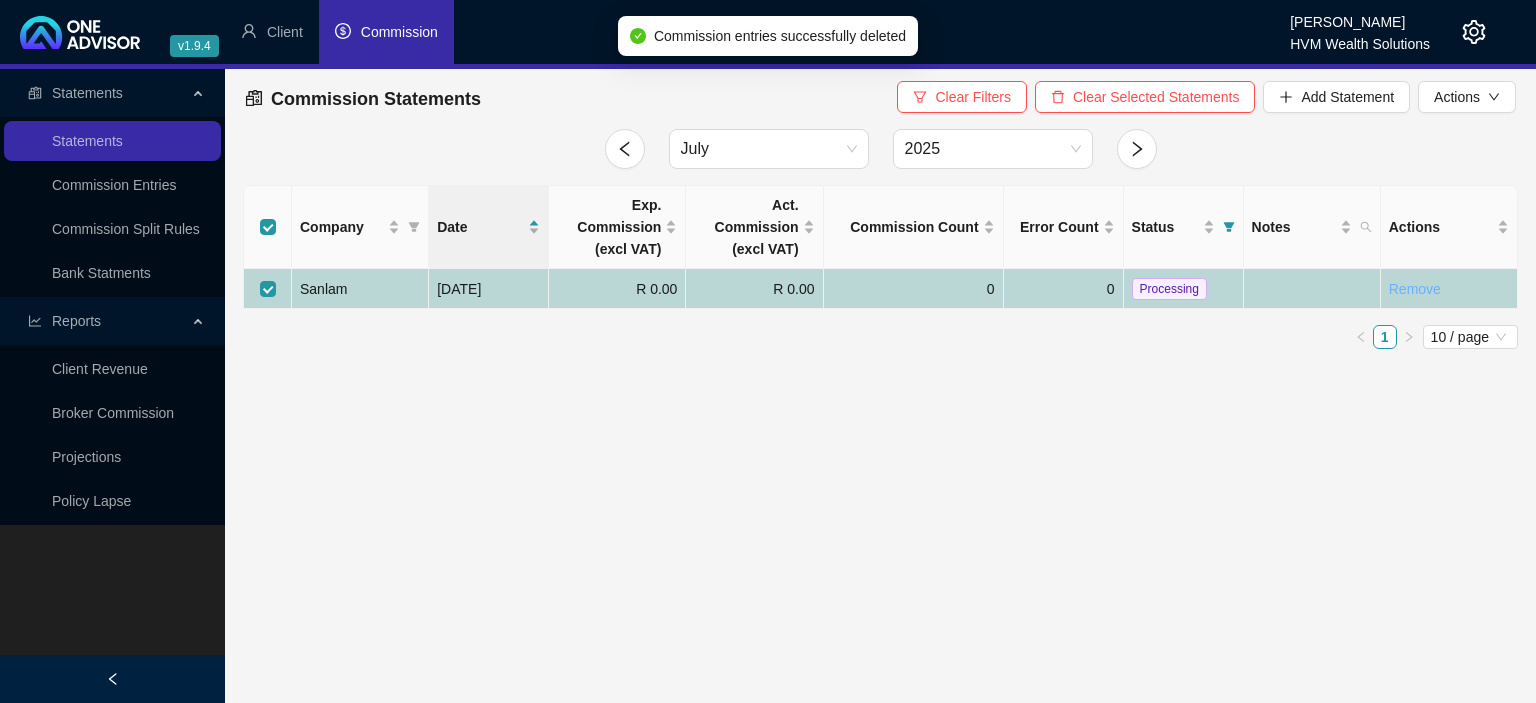 click on "Remove" at bounding box center (1415, 289) 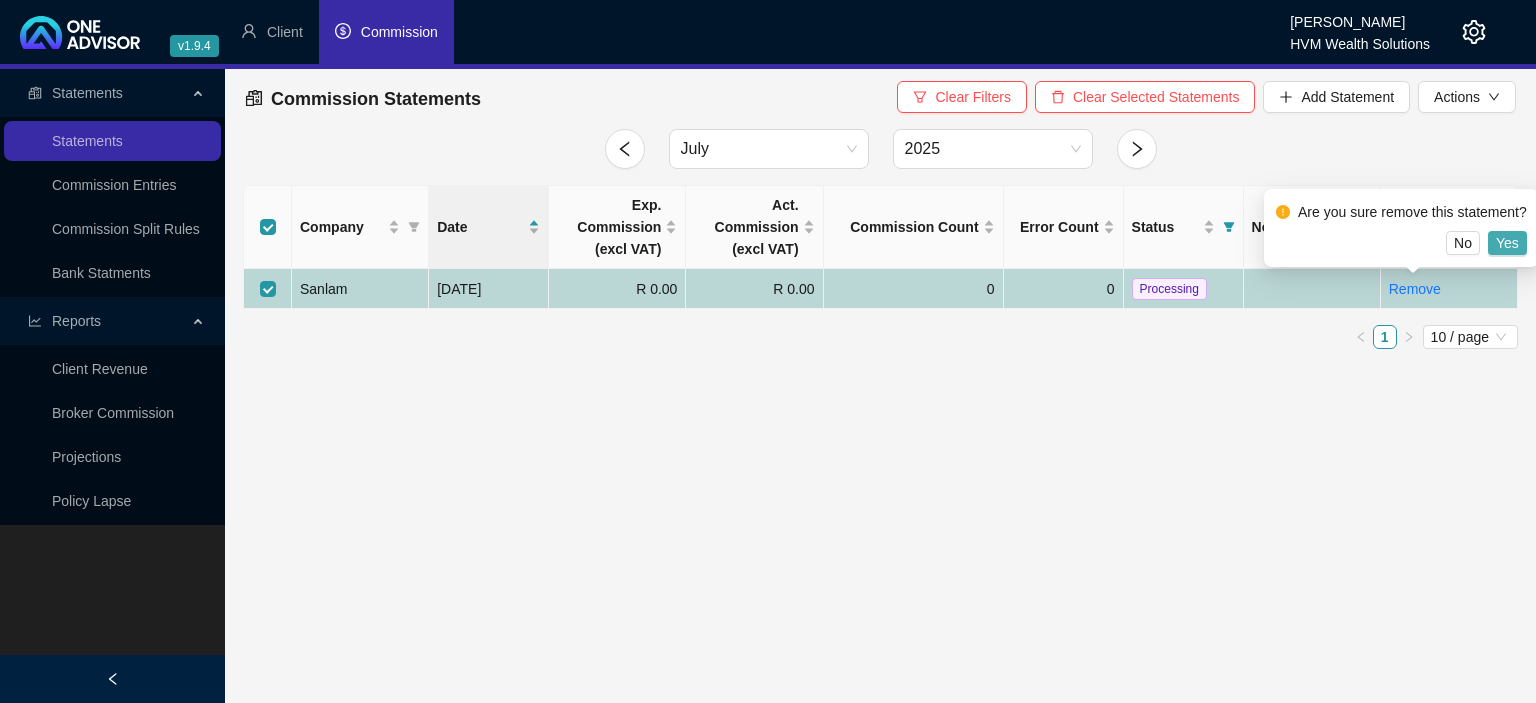 click on "Yes" at bounding box center (1507, 243) 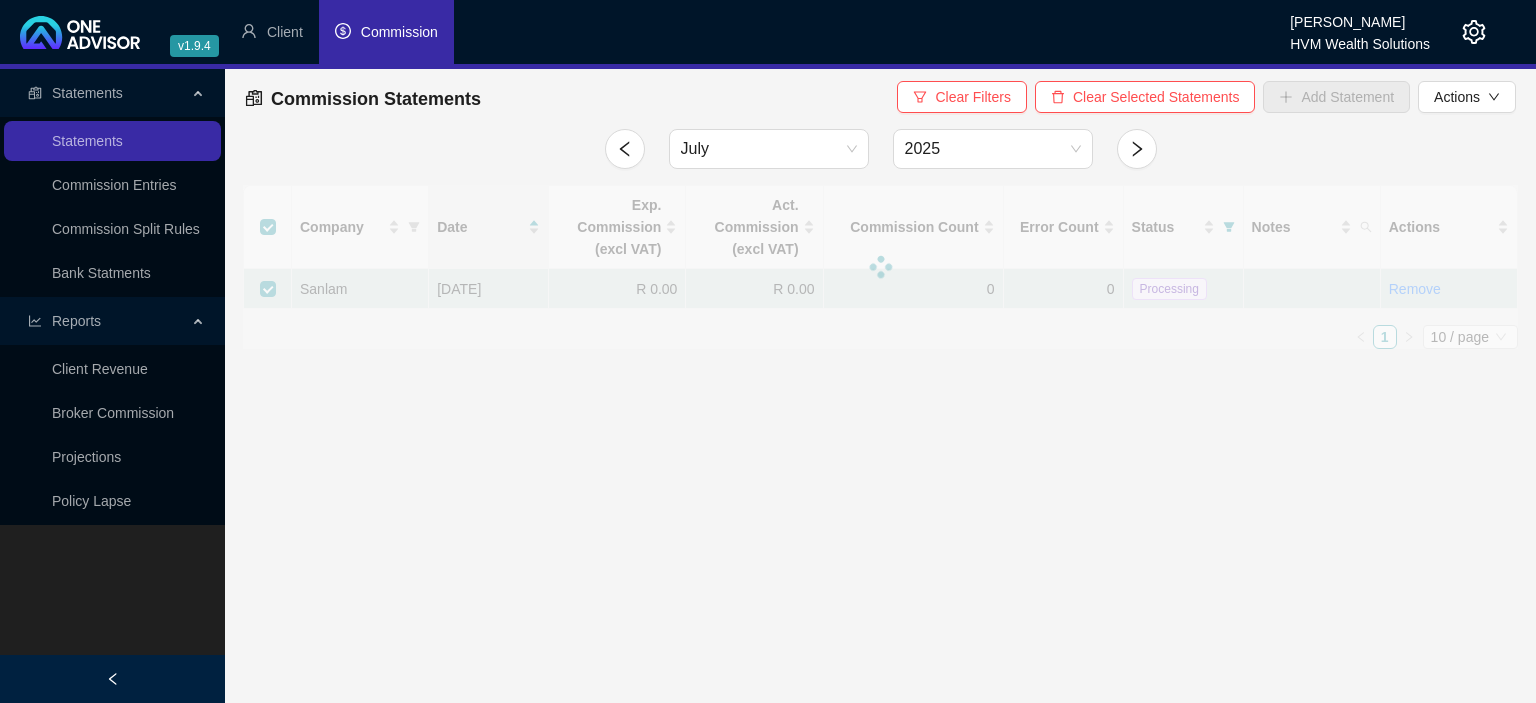 checkbox on "false" 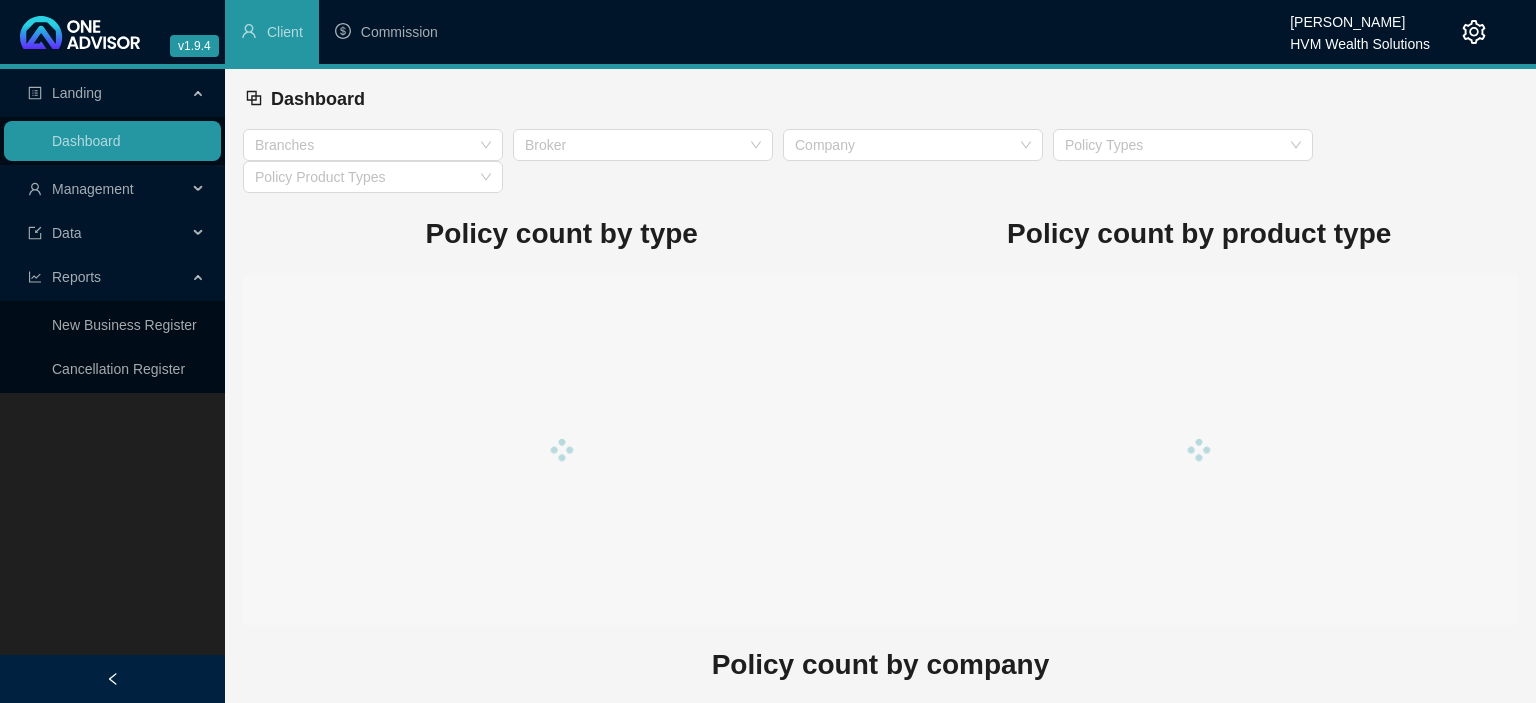 scroll, scrollTop: 0, scrollLeft: 0, axis: both 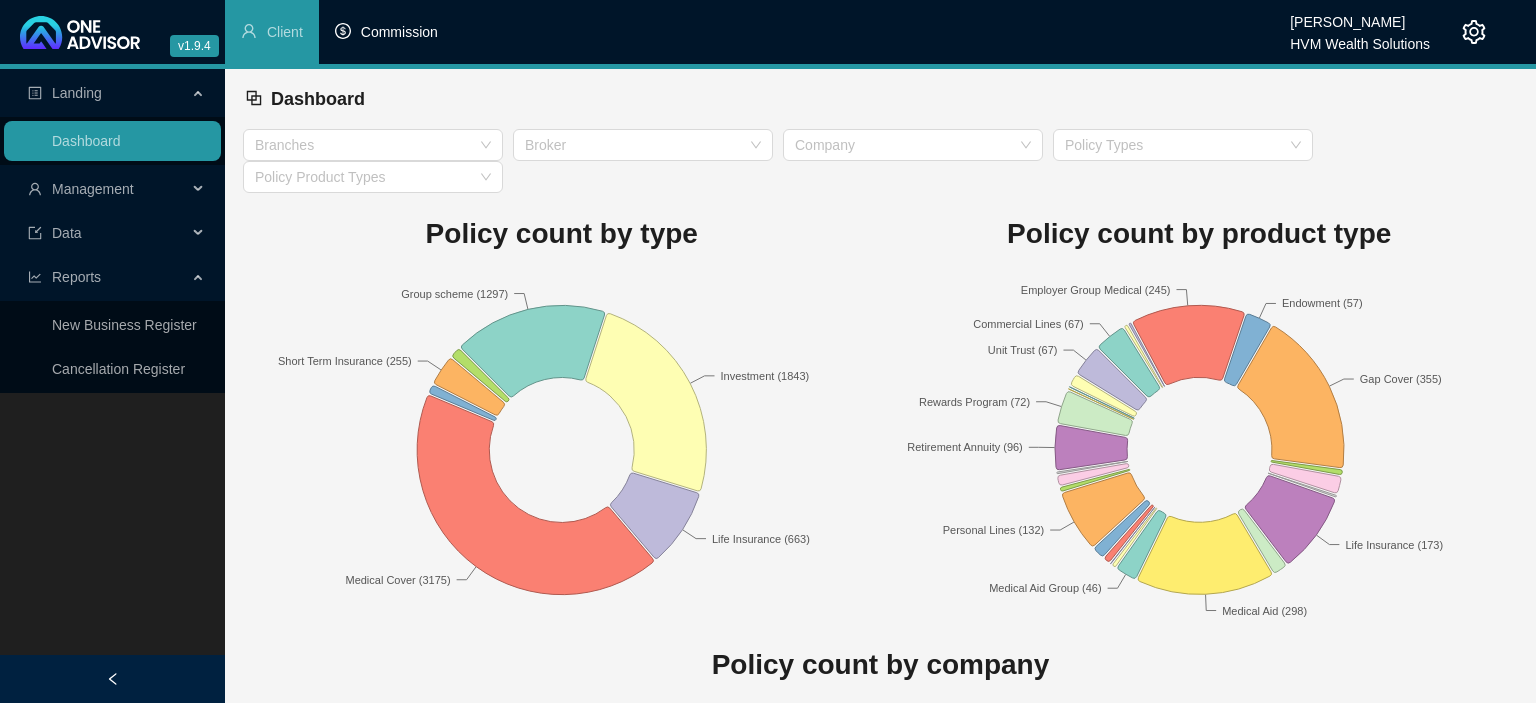 click on "Commission" at bounding box center [399, 32] 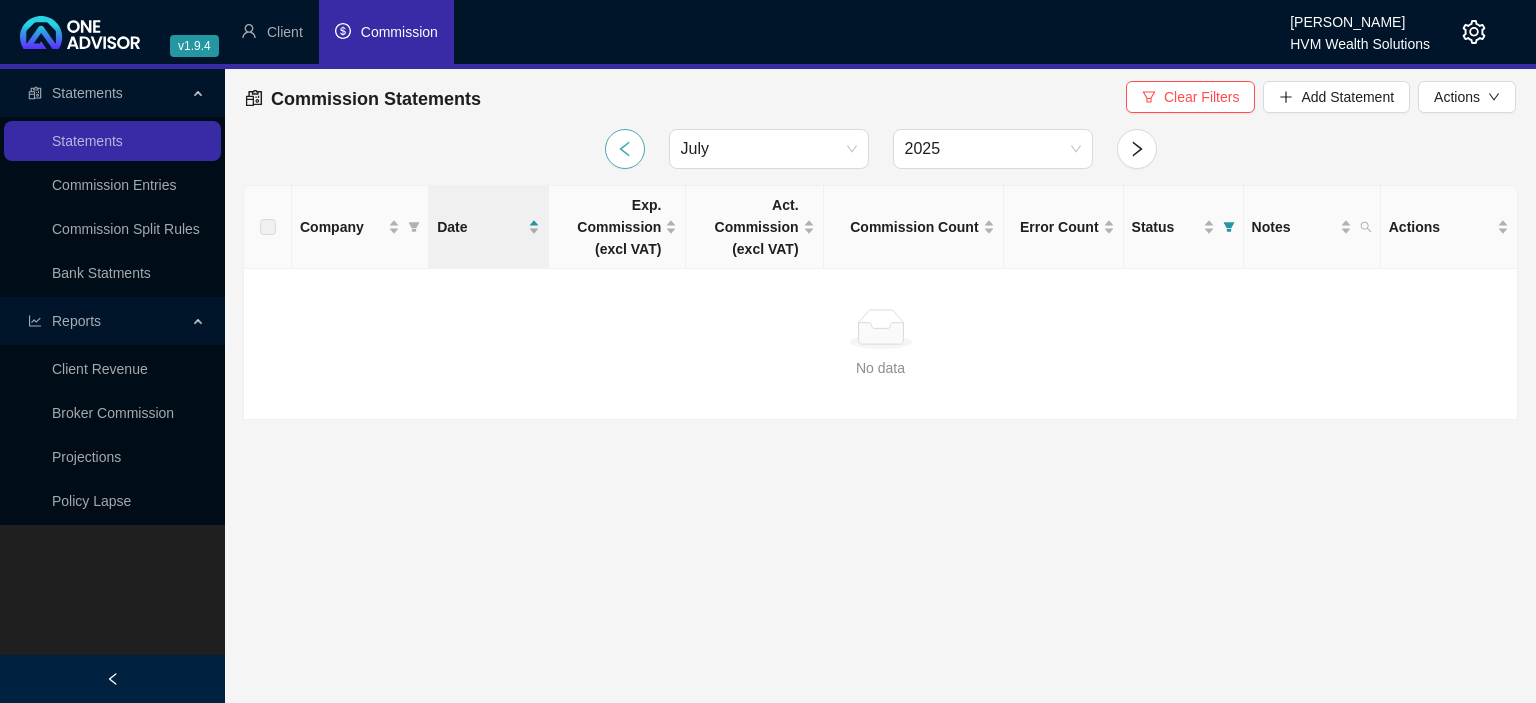 click 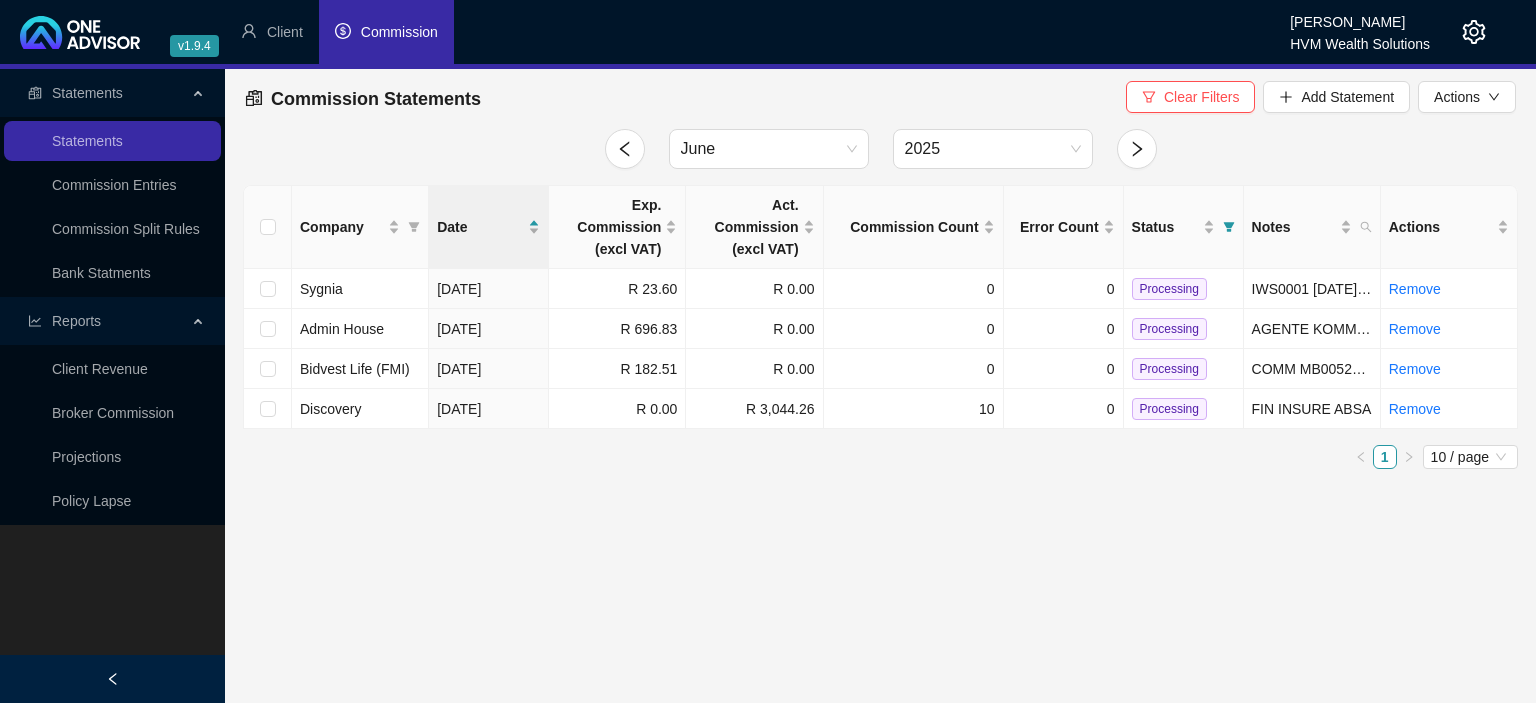 click 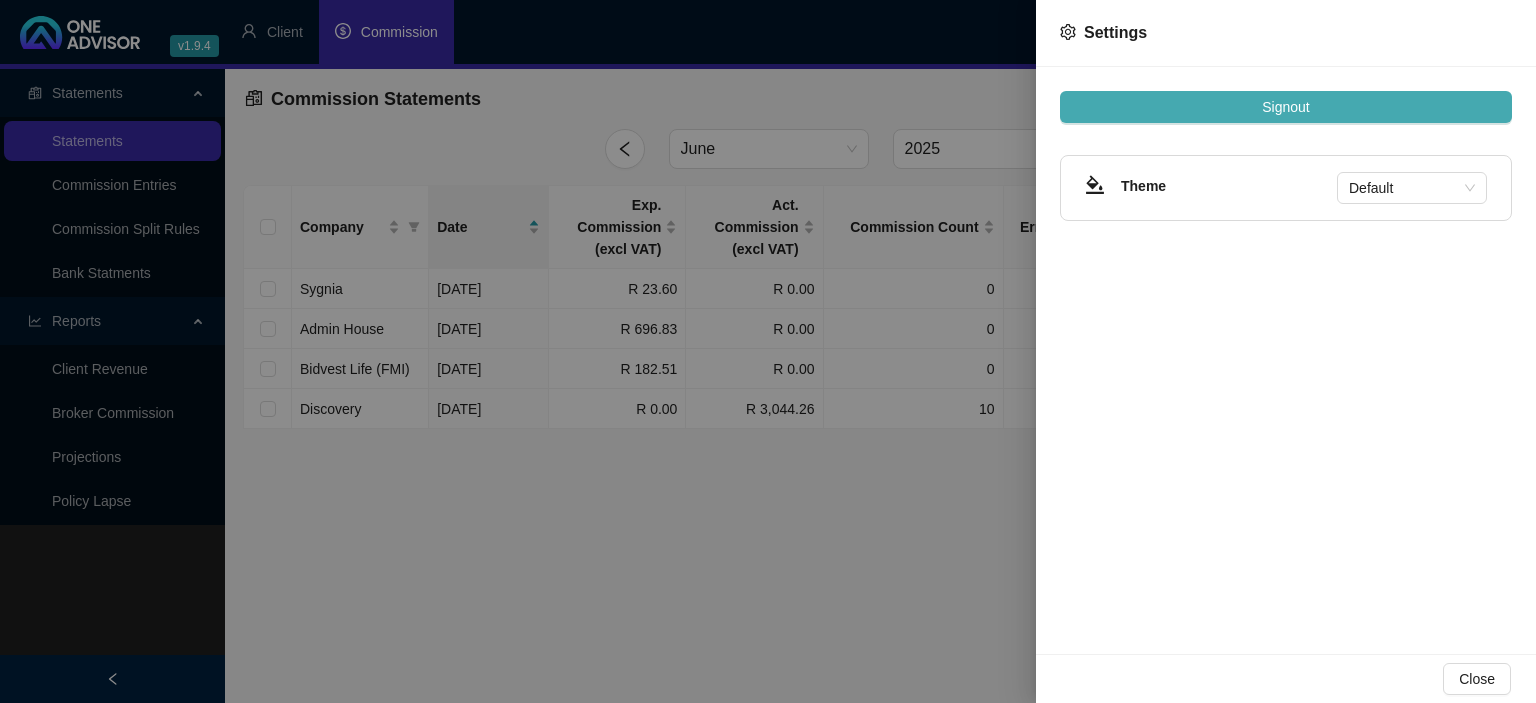 click on "Signout" at bounding box center (1285, 107) 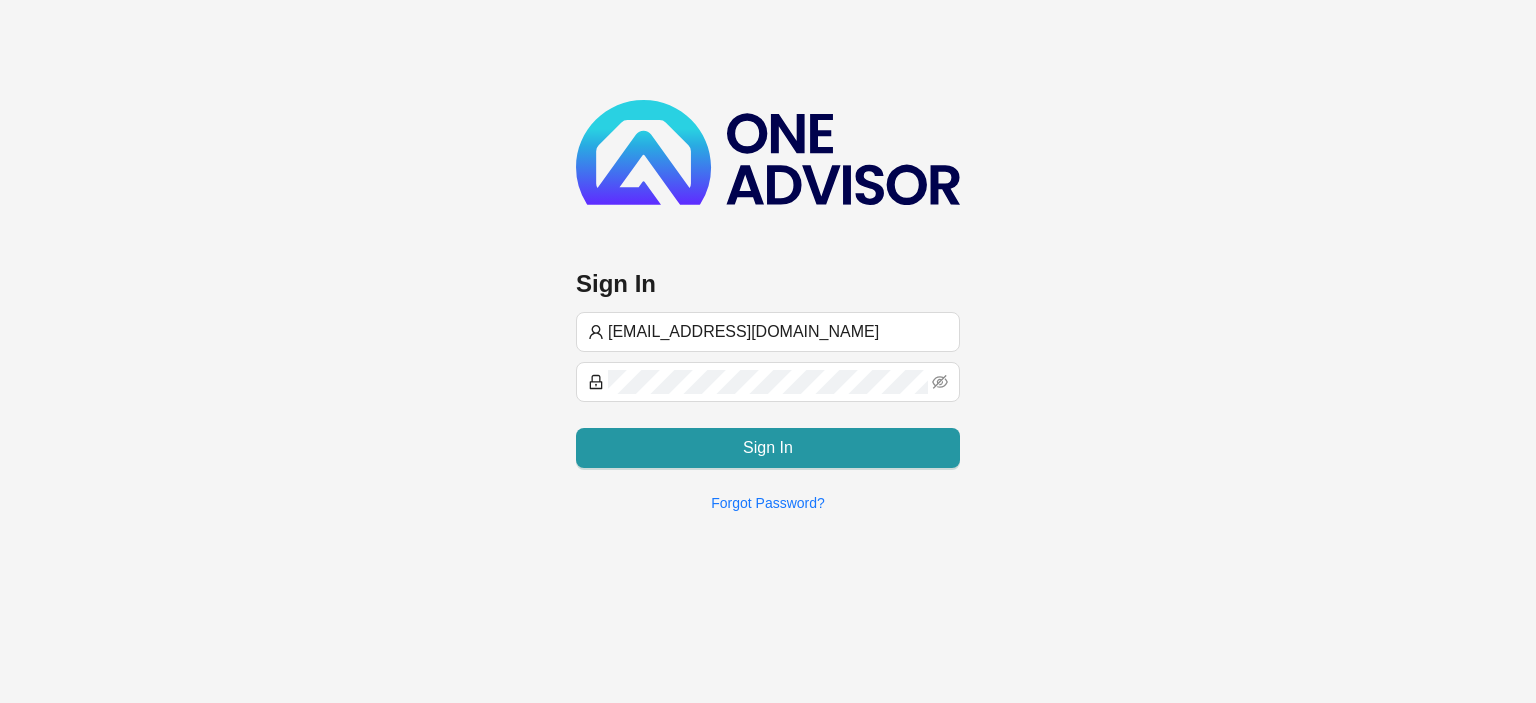 type on "[EMAIL_ADDRESS][DOMAIN_NAME]" 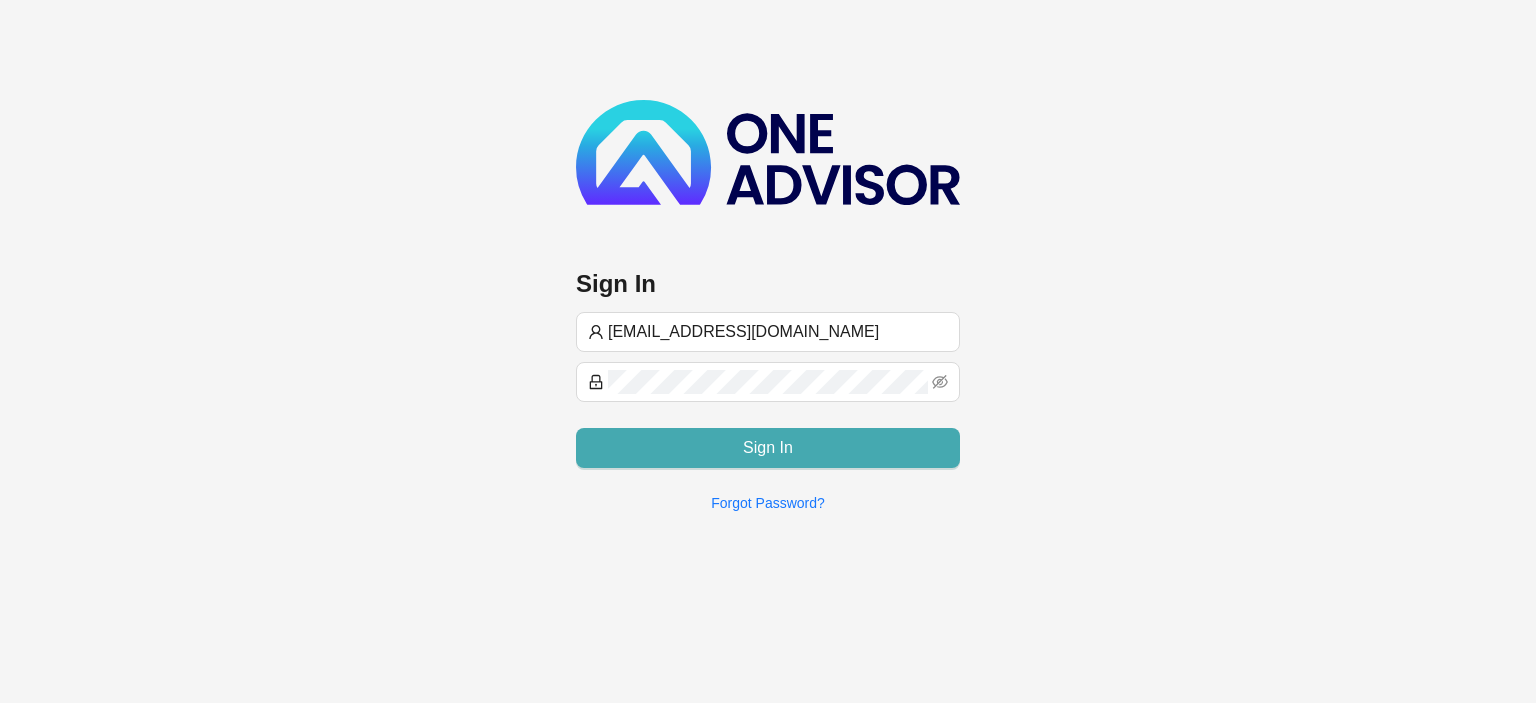click on "Sign In" at bounding box center (768, 448) 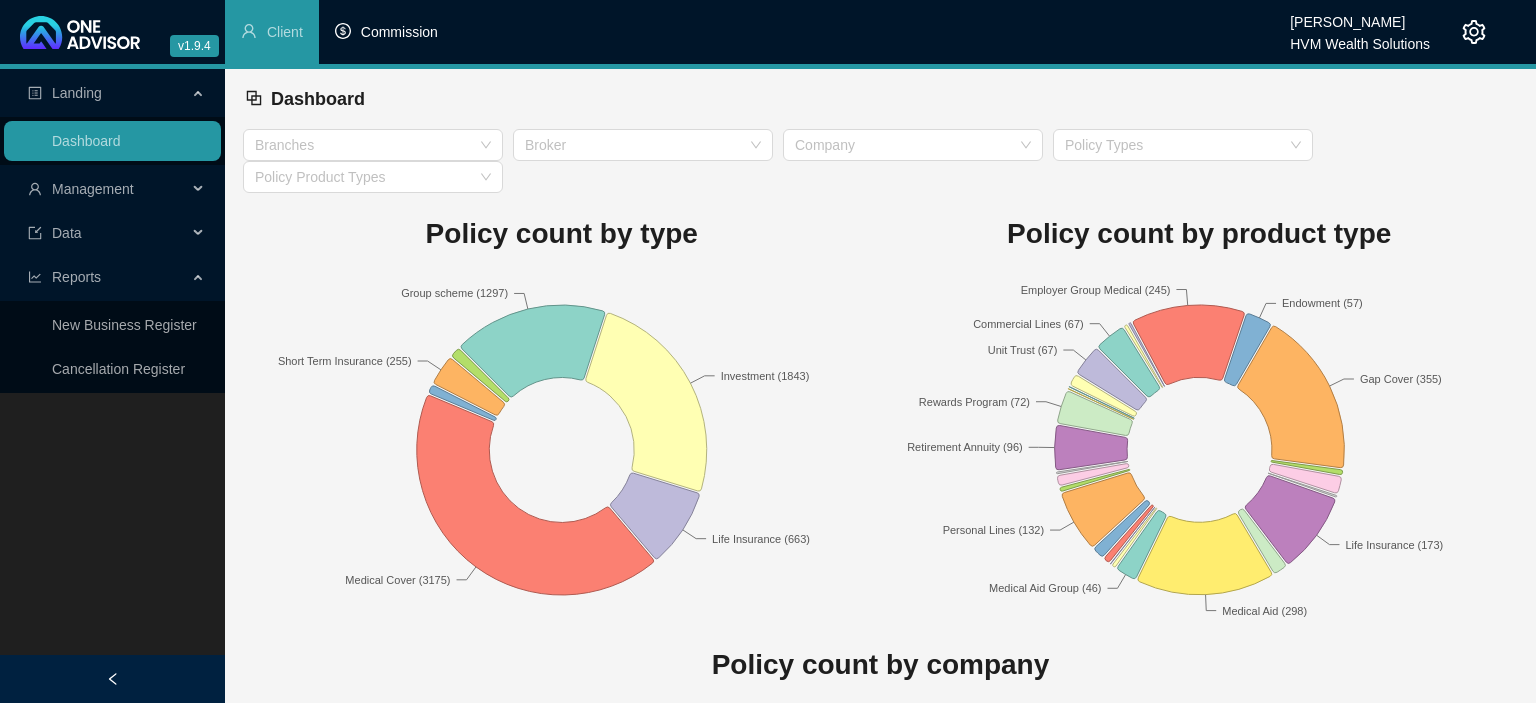 click on "Commission" at bounding box center (399, 32) 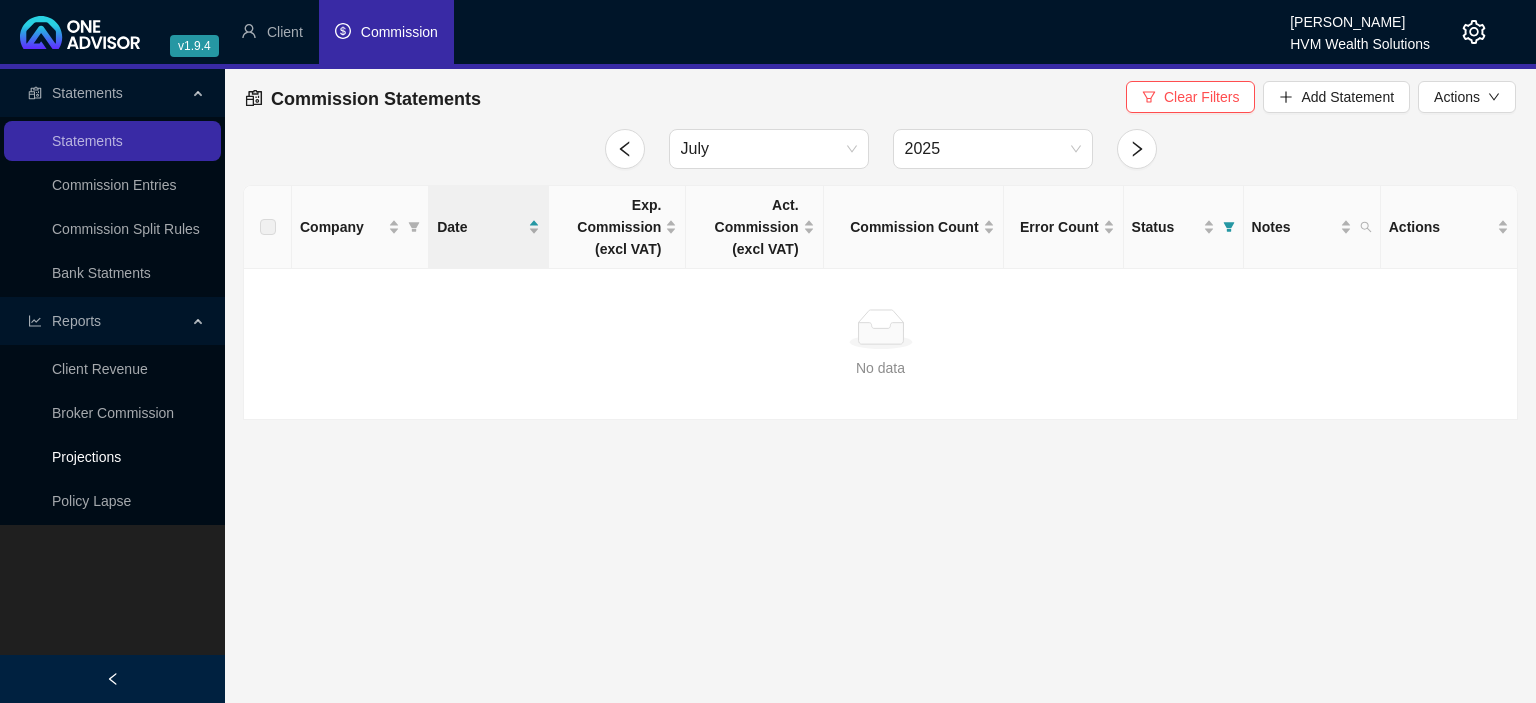 click on "Projections" at bounding box center (86, 457) 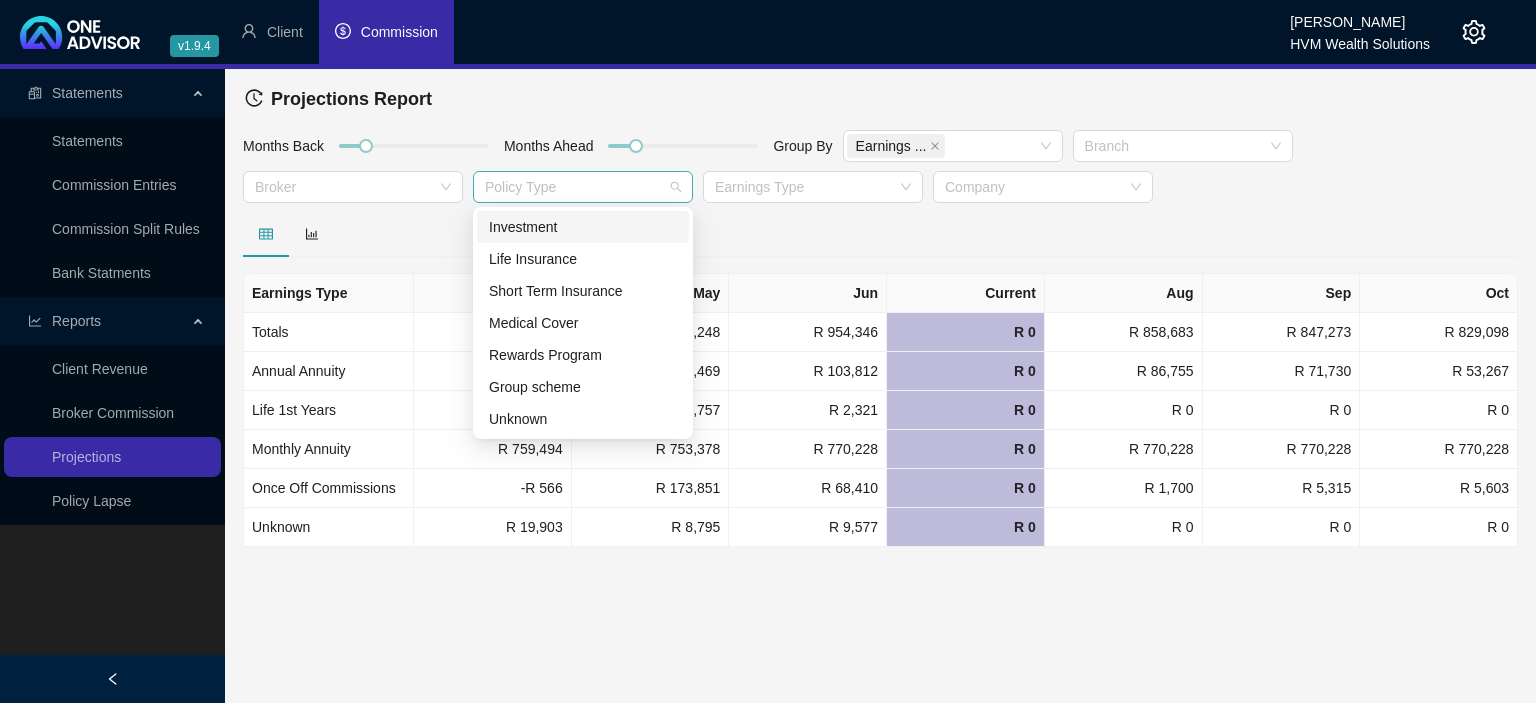 click at bounding box center (483, 187) 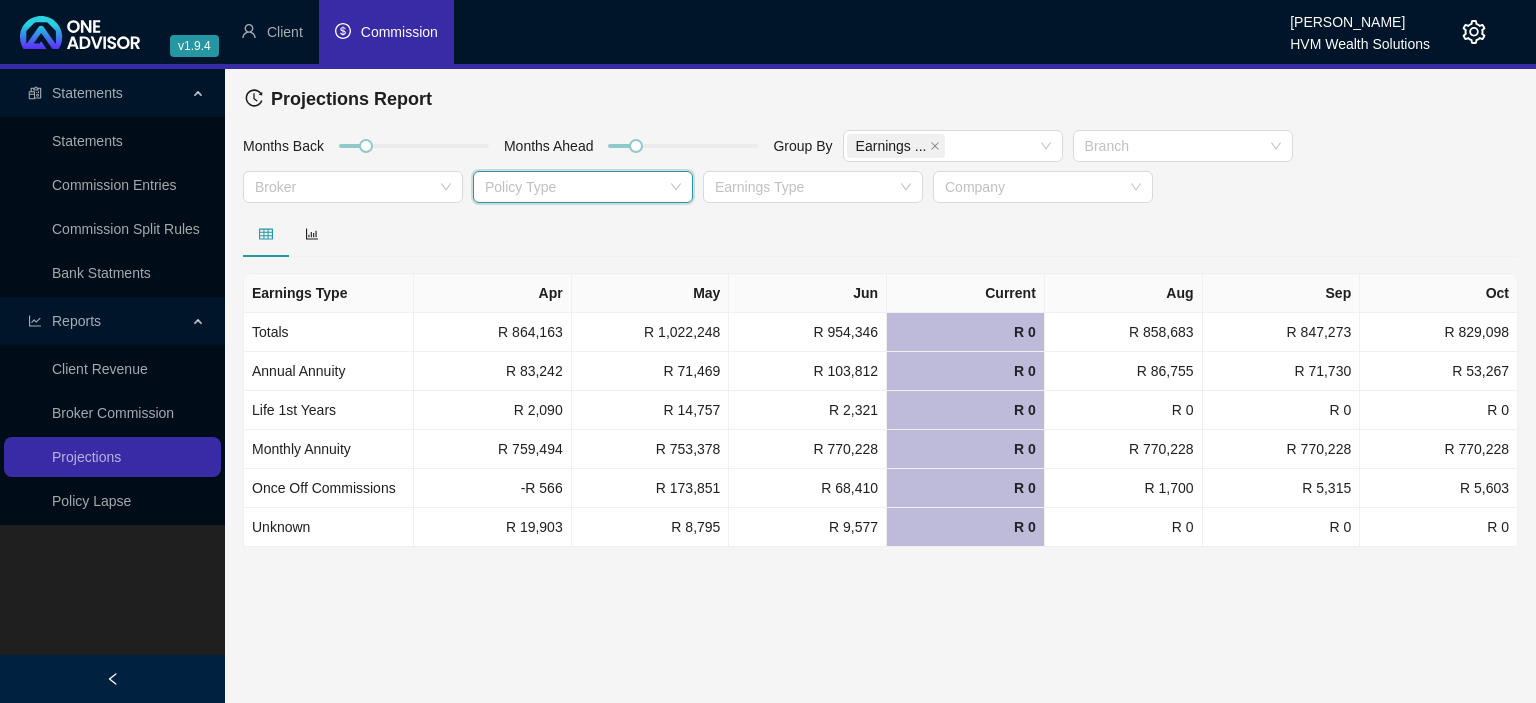 click at bounding box center [483, 187] 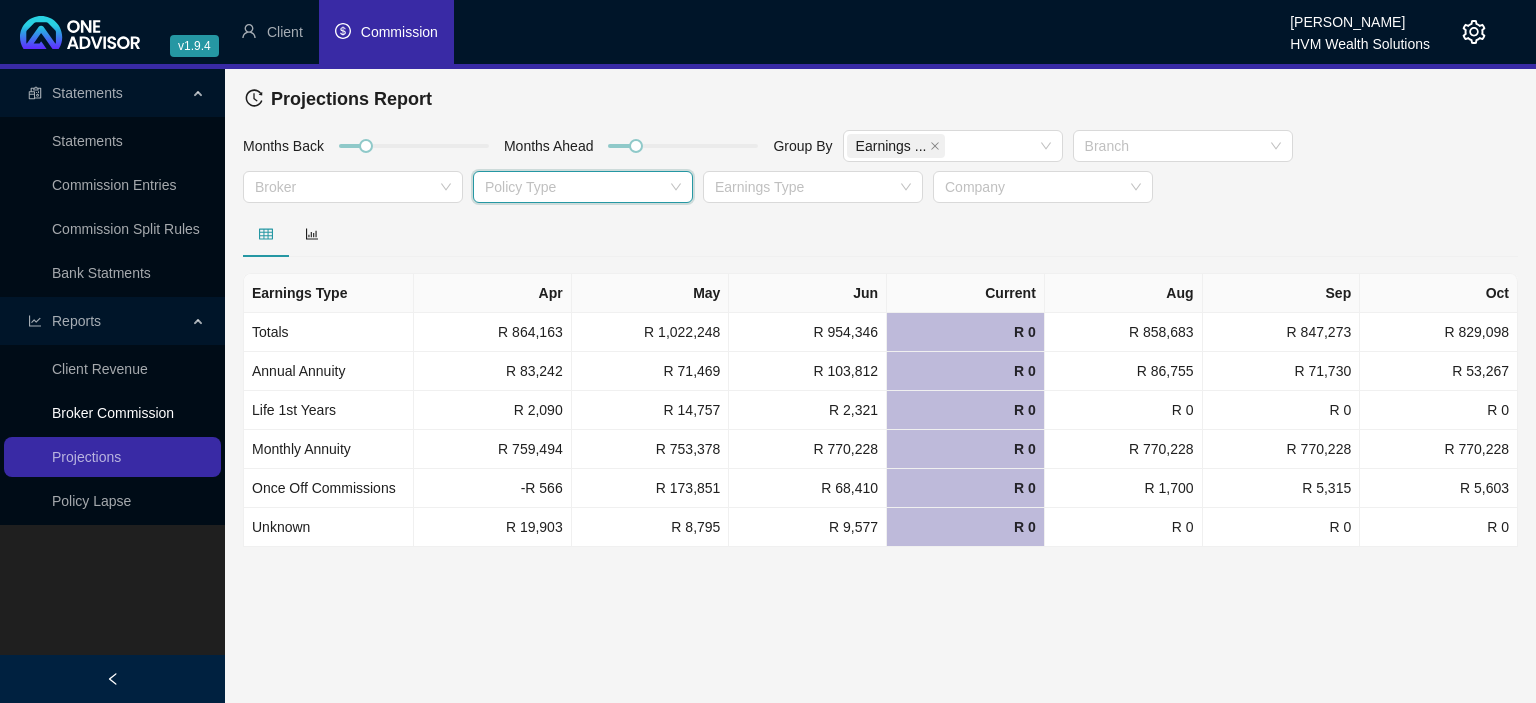 click on "Broker Commission" at bounding box center [113, 413] 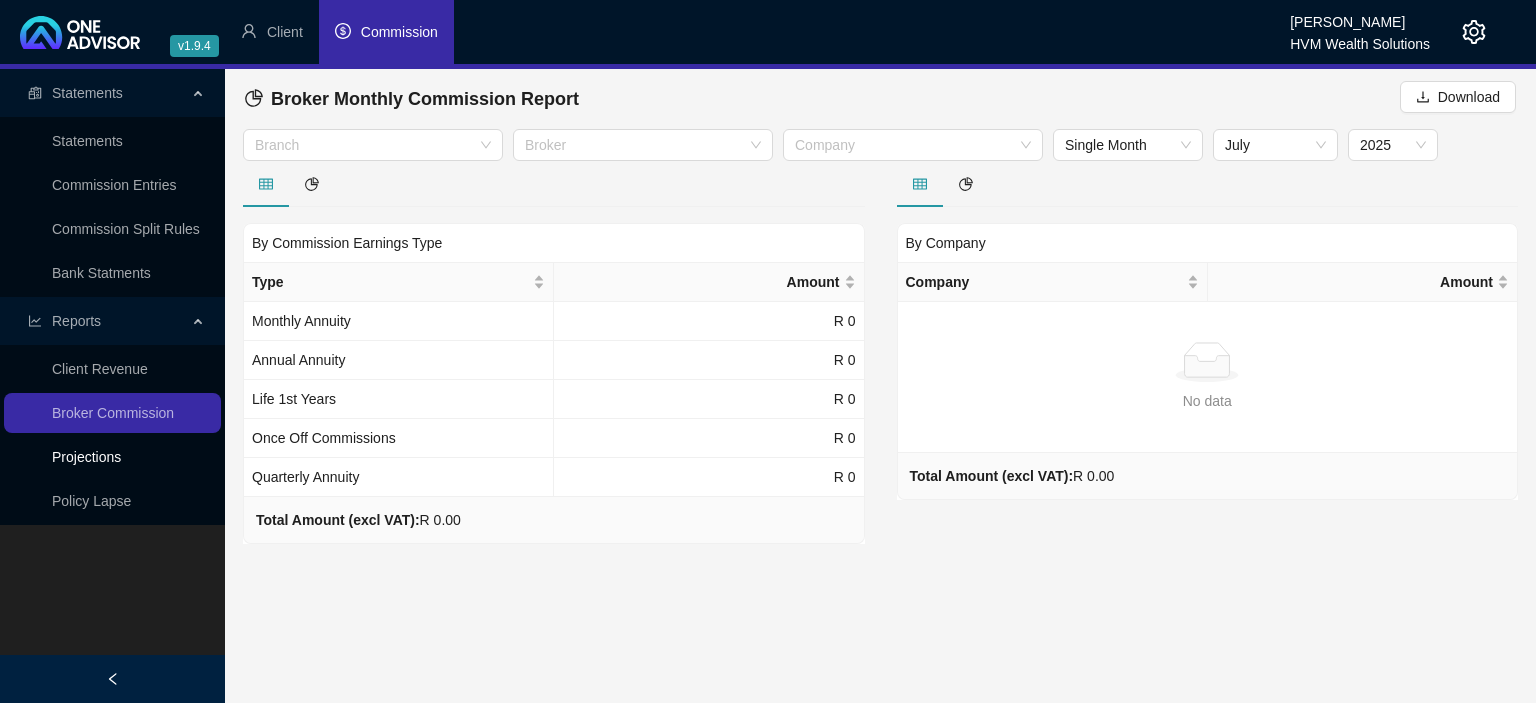 click on "Projections" at bounding box center [86, 457] 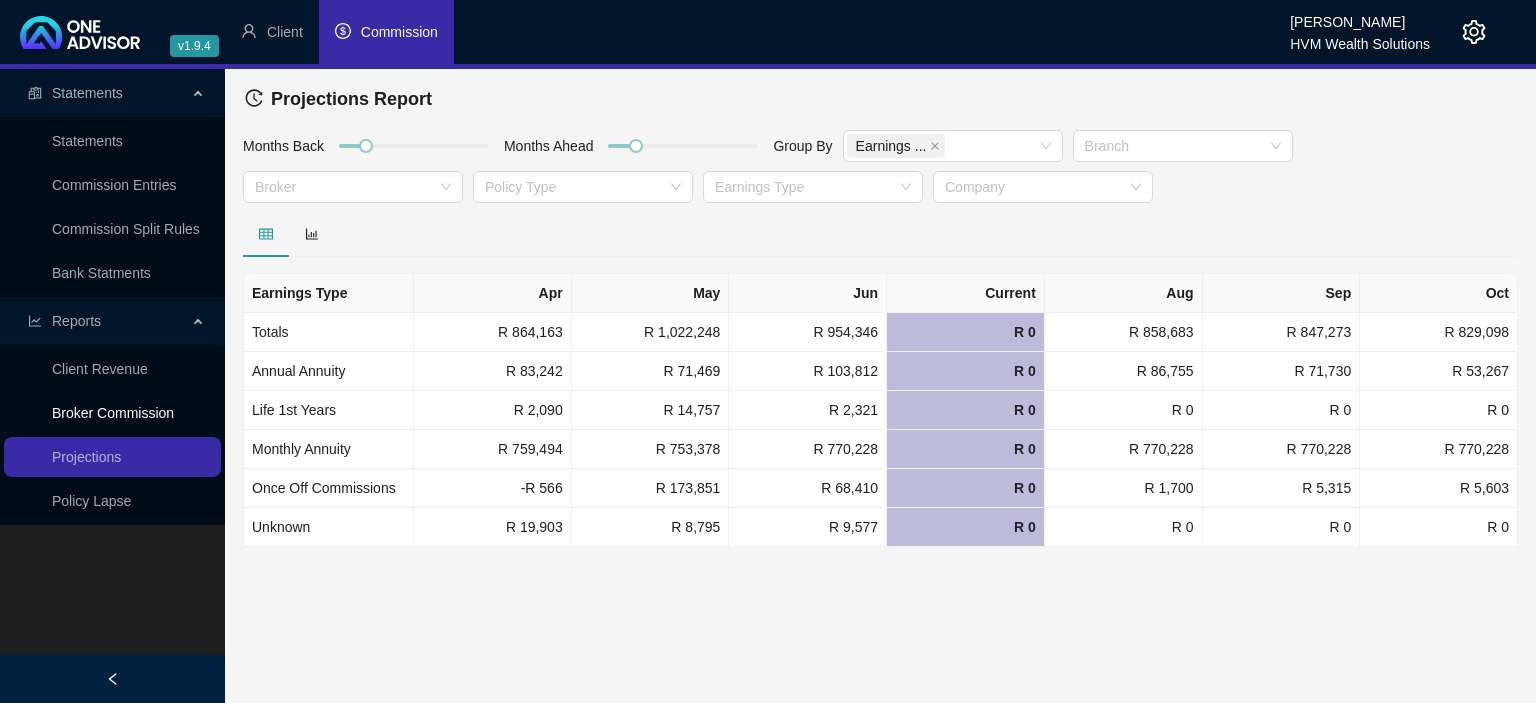 click on "Broker Commission" at bounding box center (113, 413) 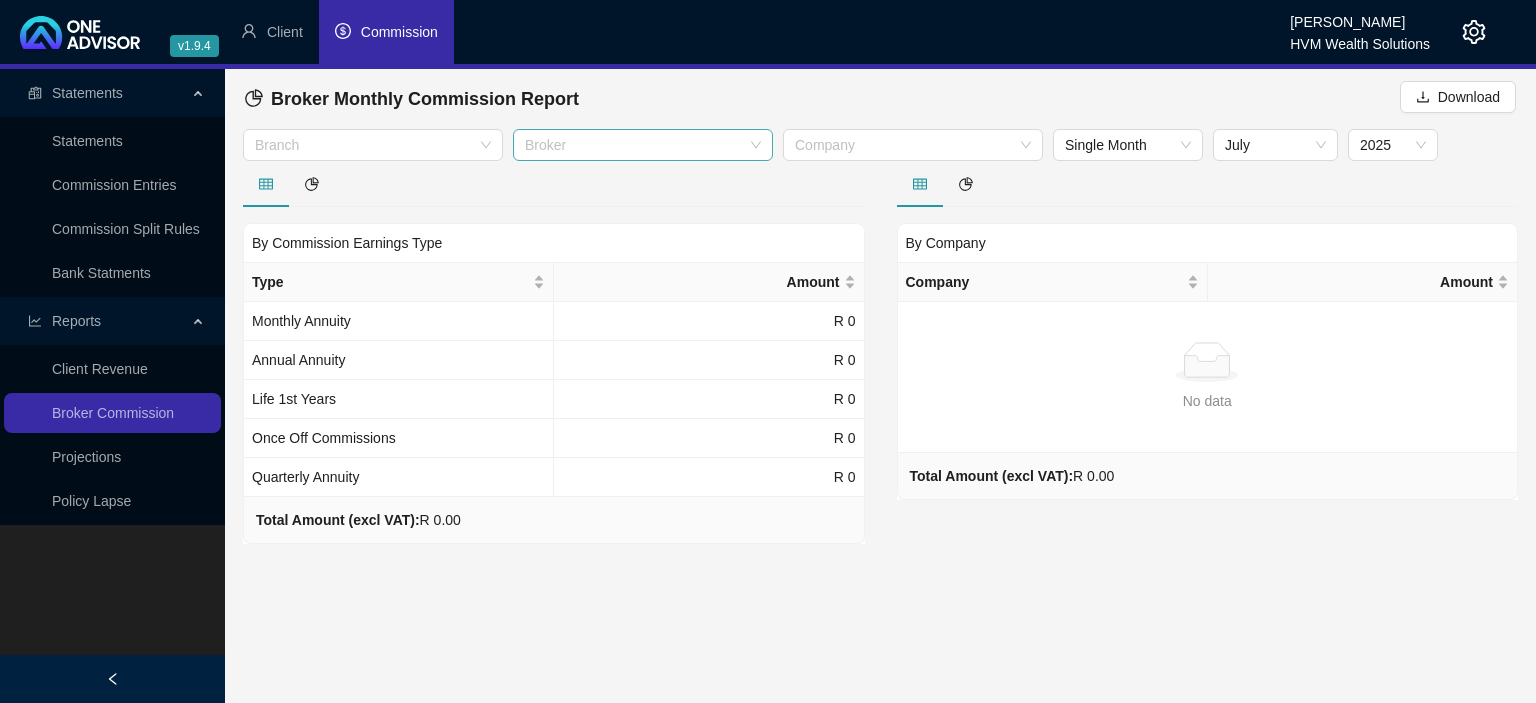 click at bounding box center [632, 145] 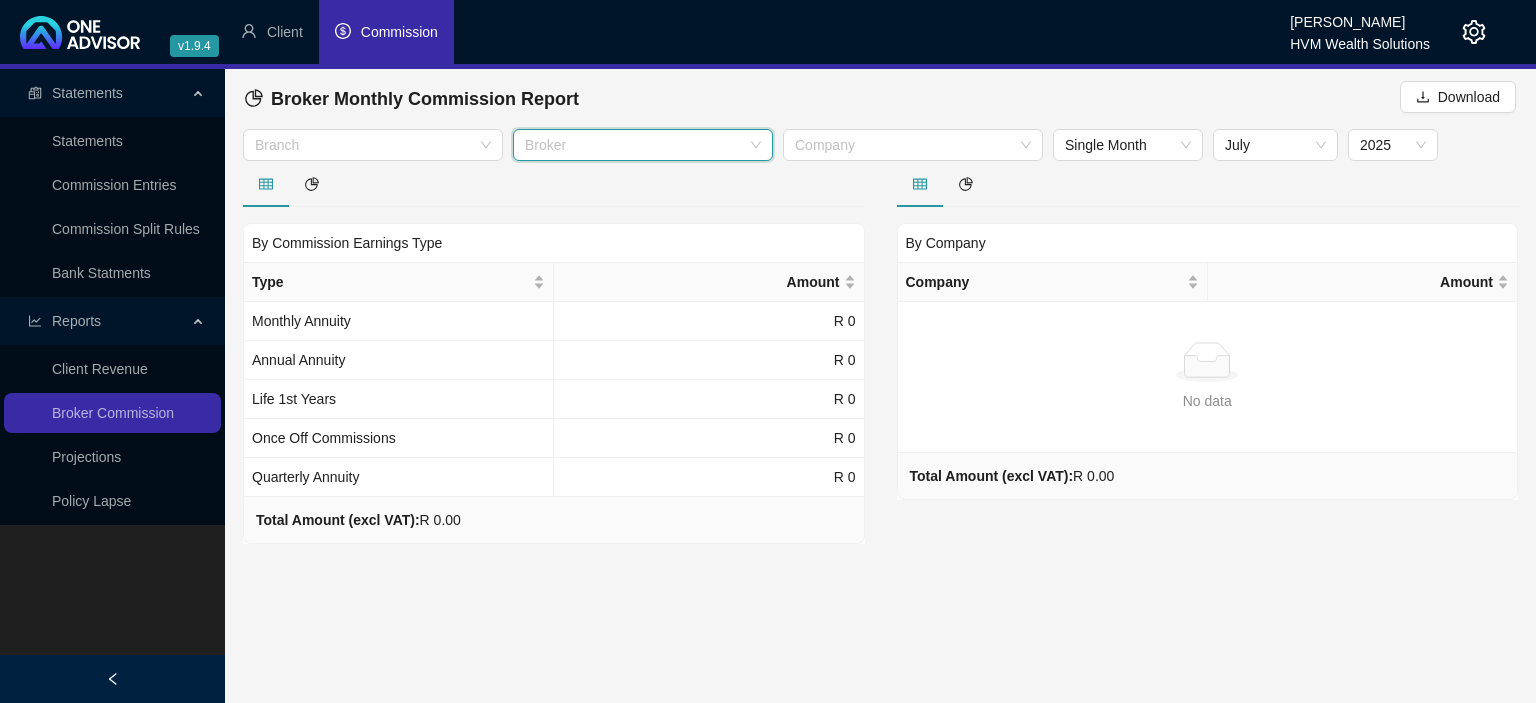 click at bounding box center [632, 145] 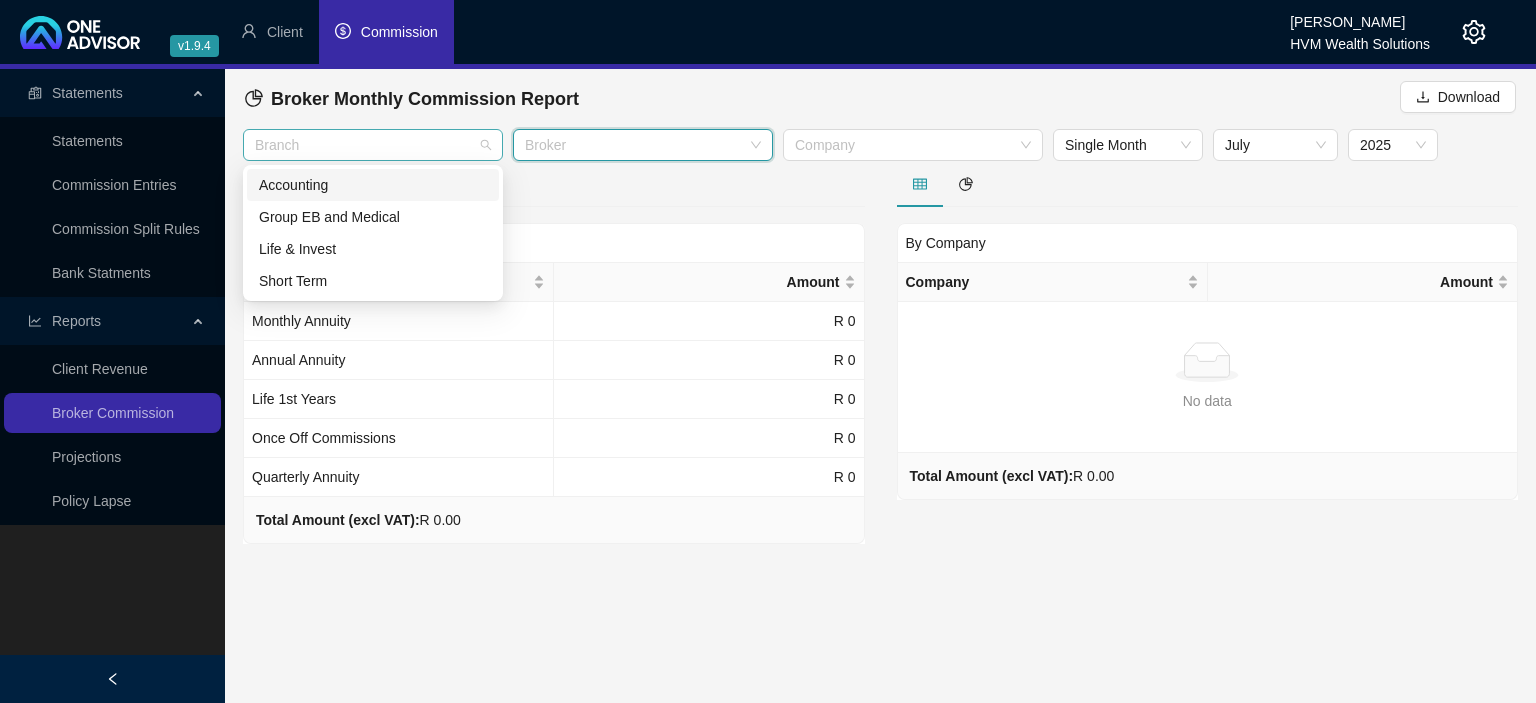 click at bounding box center [362, 145] 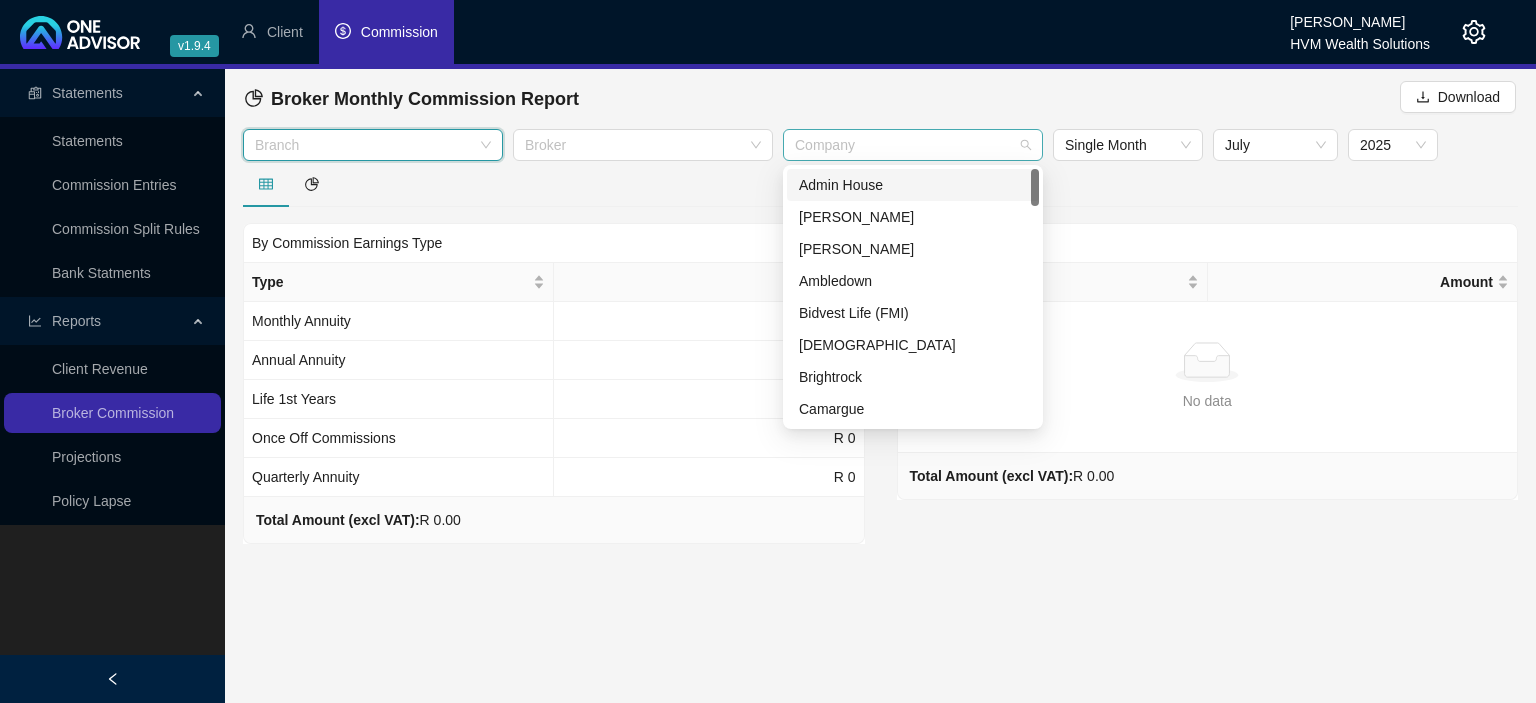 click at bounding box center (902, 145) 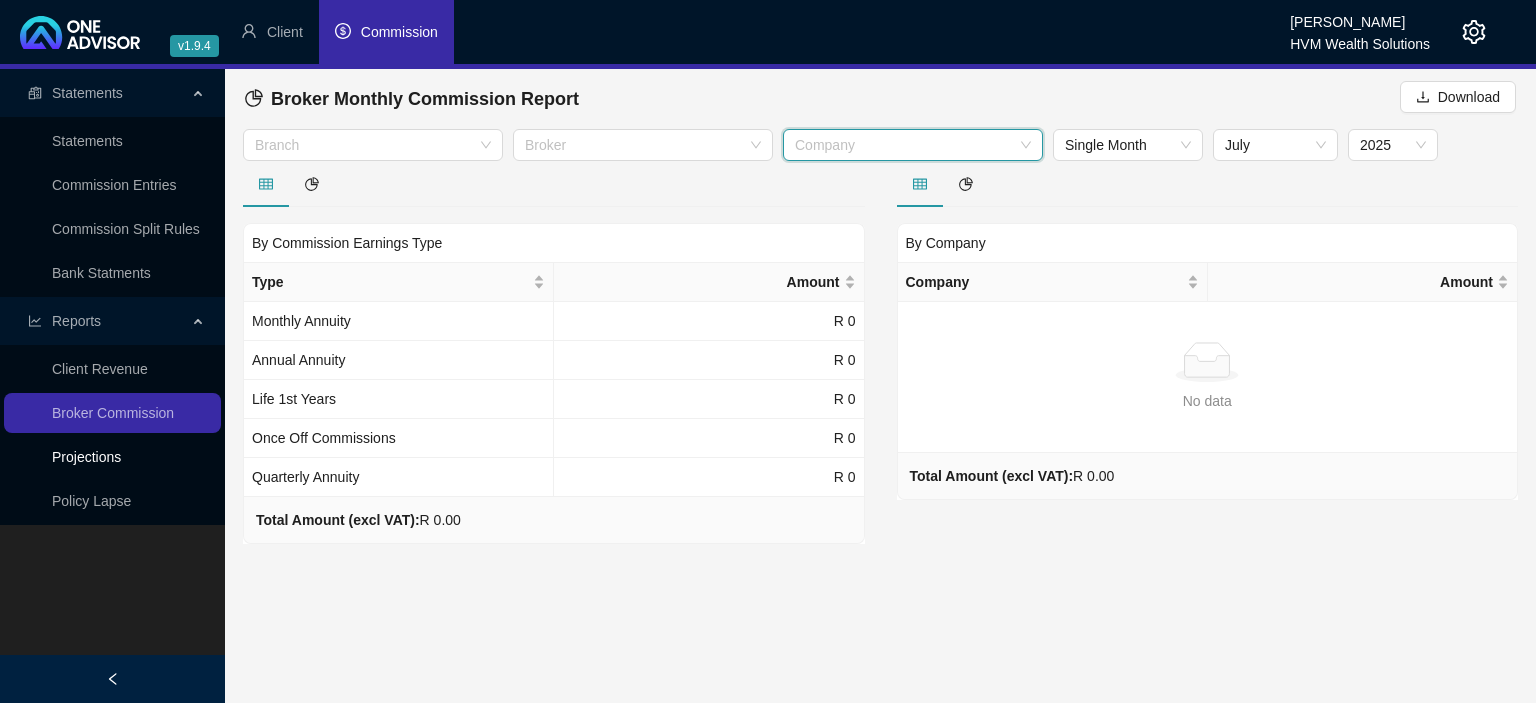 click on "Projections" at bounding box center (86, 457) 